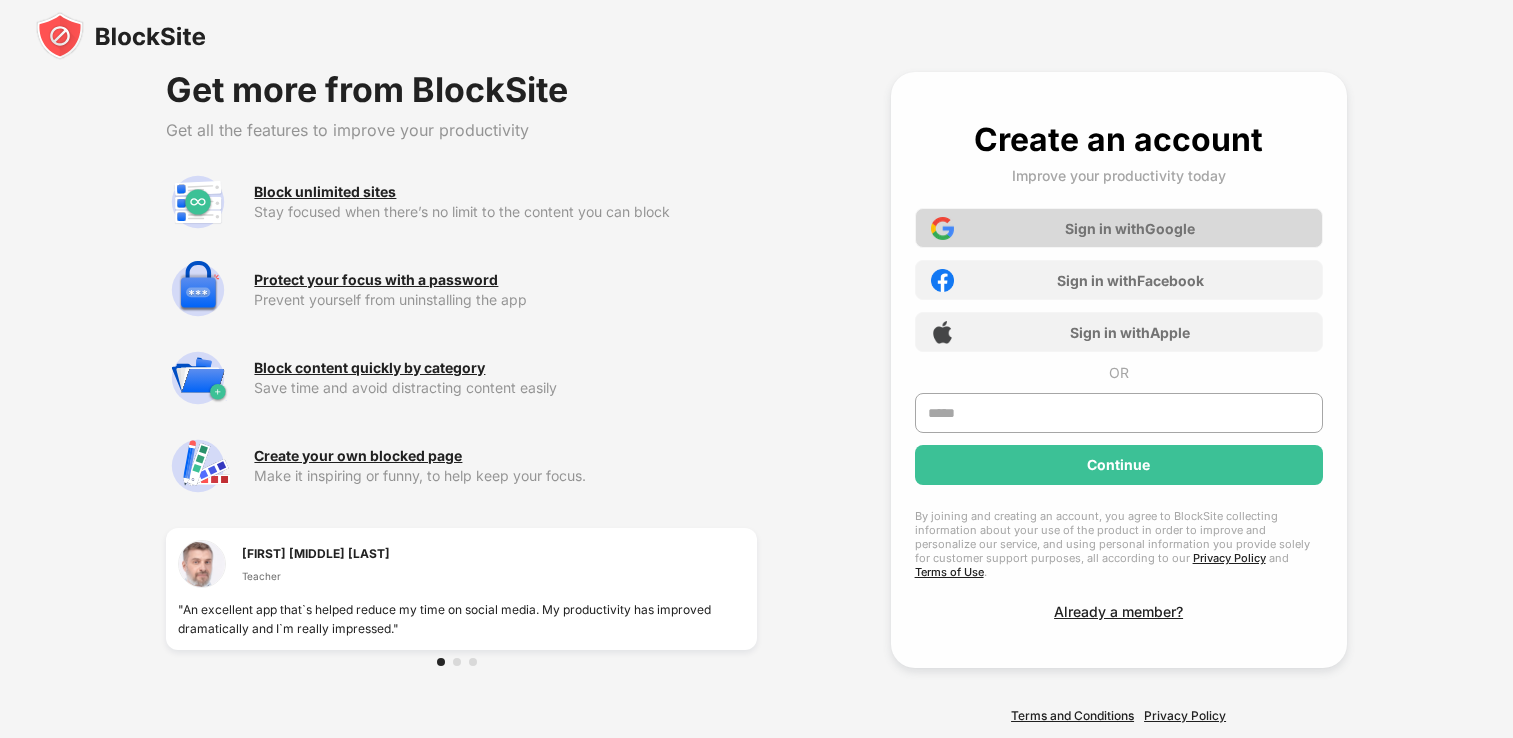 scroll, scrollTop: 0, scrollLeft: 0, axis: both 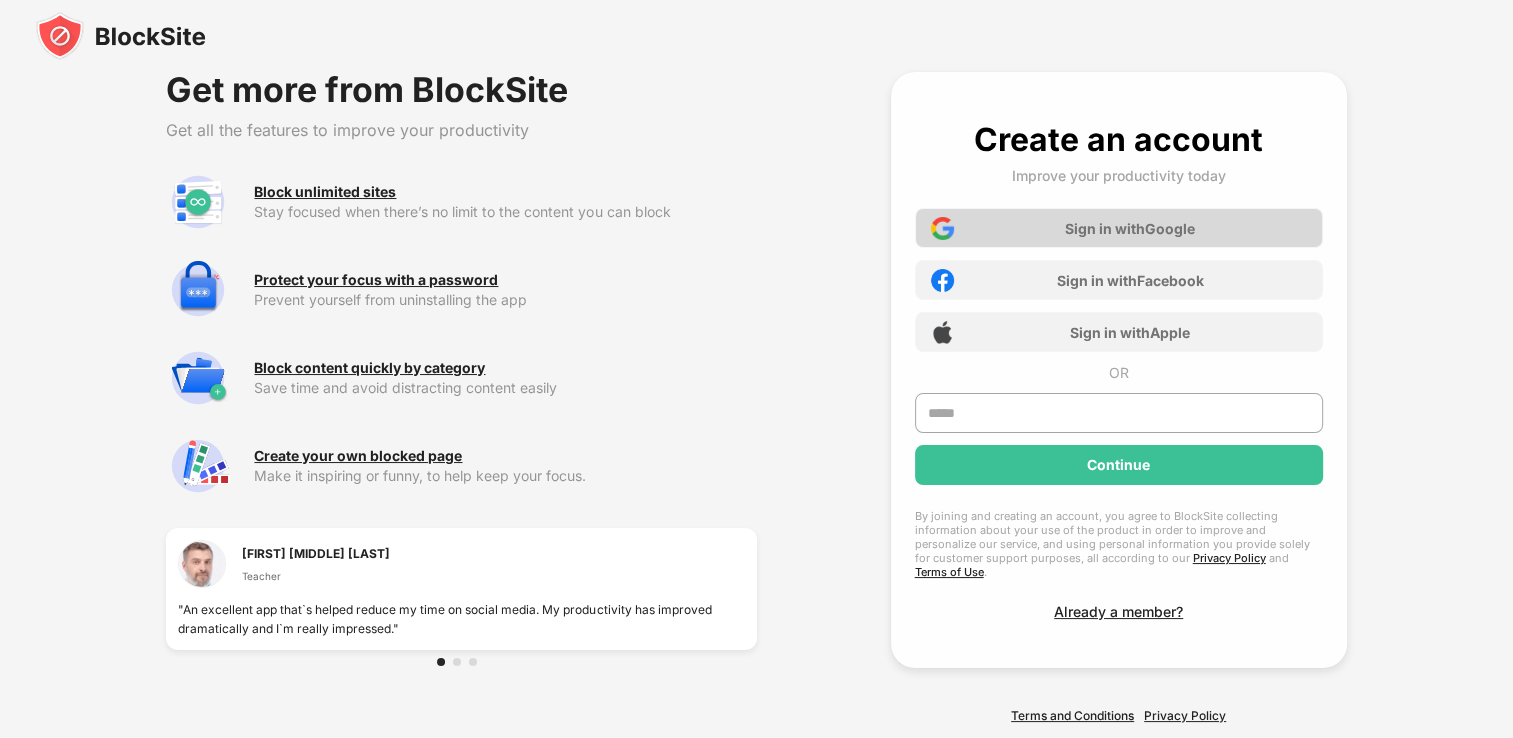 click on "Sign in with  Google" at bounding box center (1119, 228) 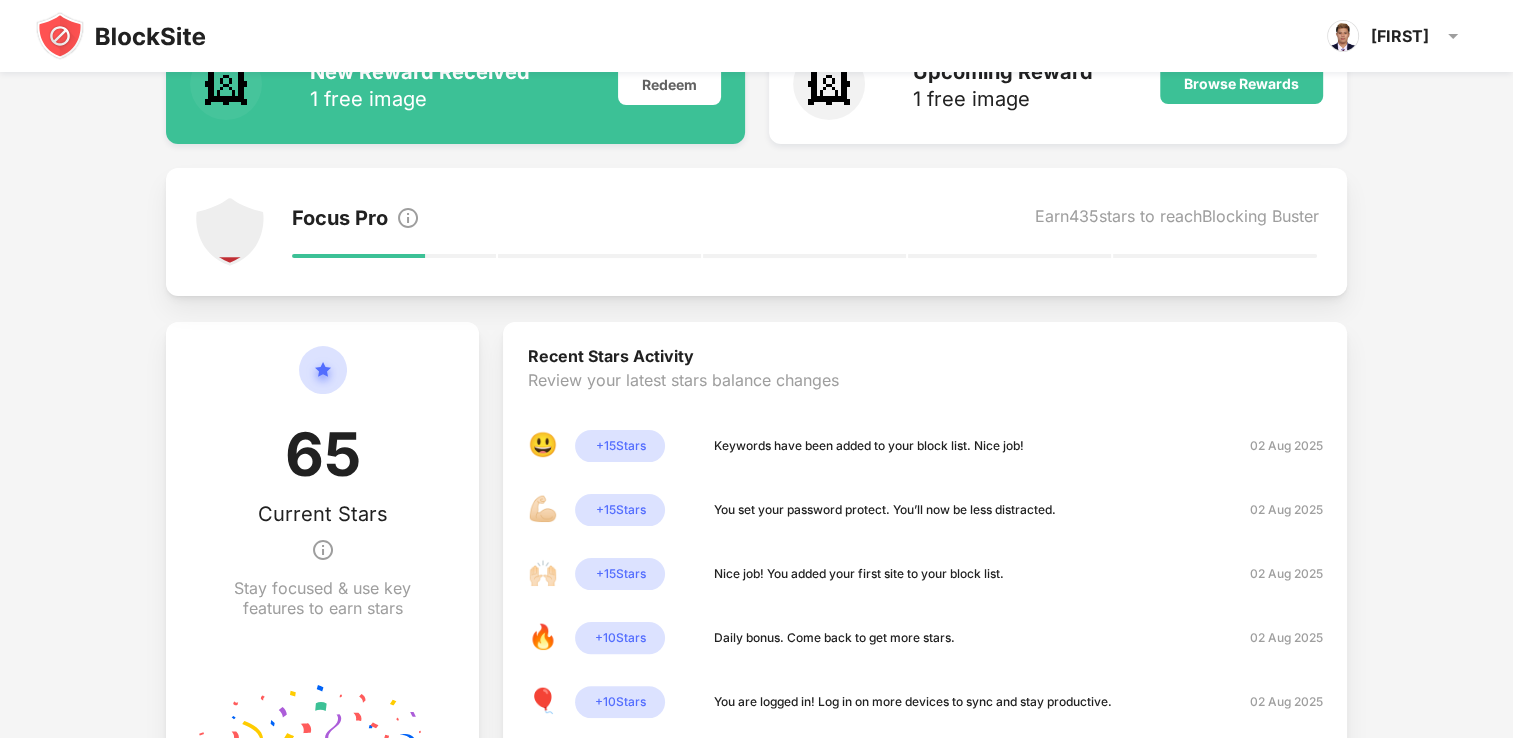 scroll, scrollTop: 0, scrollLeft: 0, axis: both 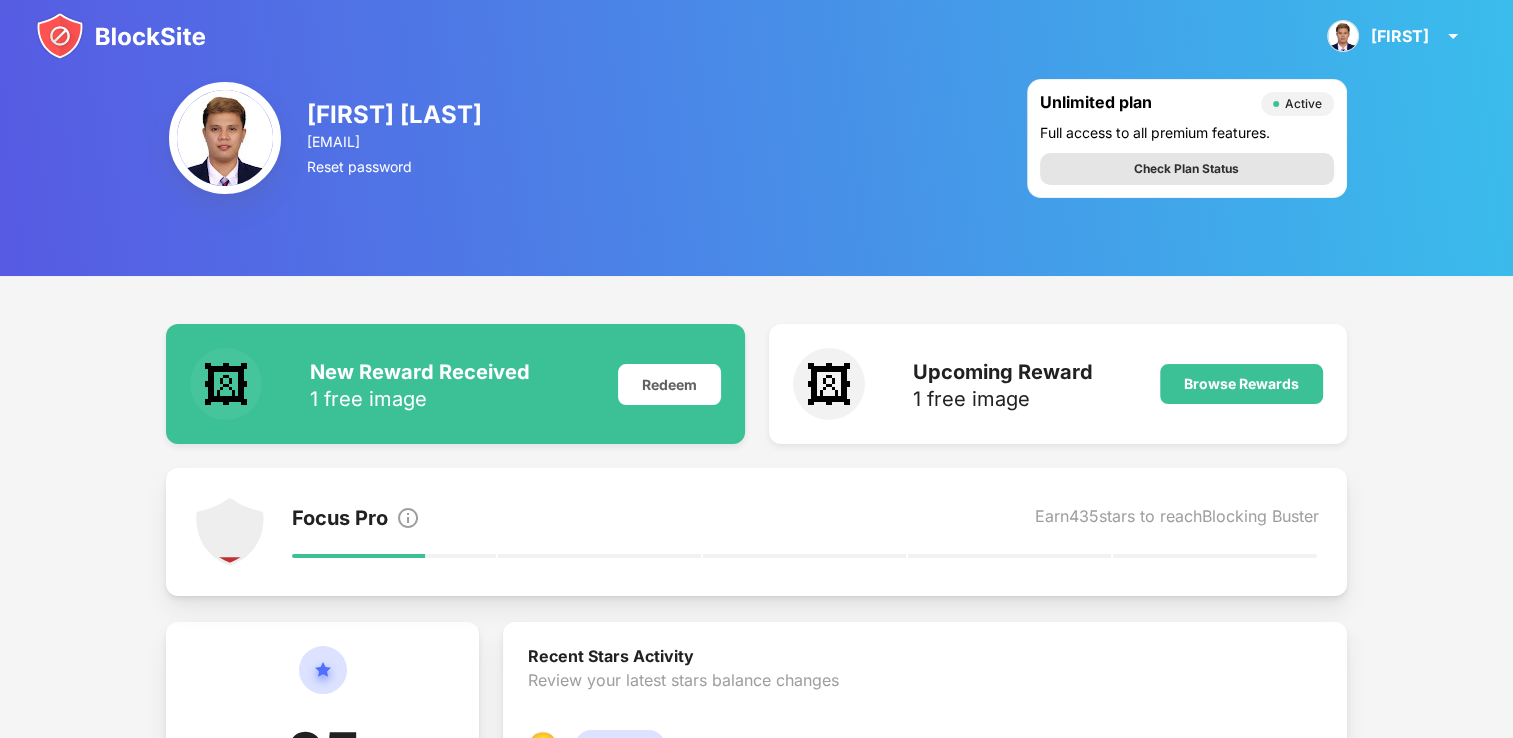 click on "Check Plan Status" at bounding box center (1186, 169) 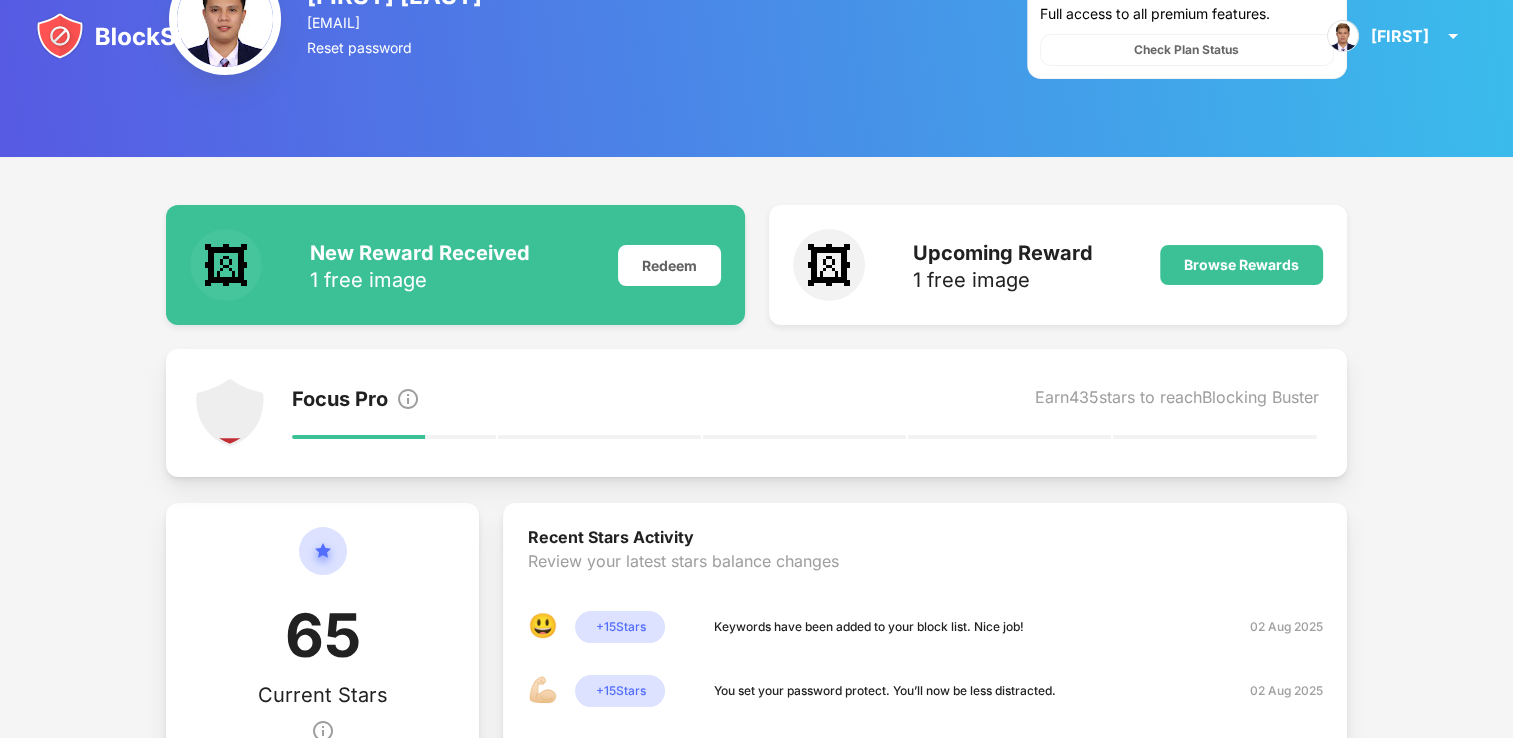 scroll, scrollTop: 0, scrollLeft: 0, axis: both 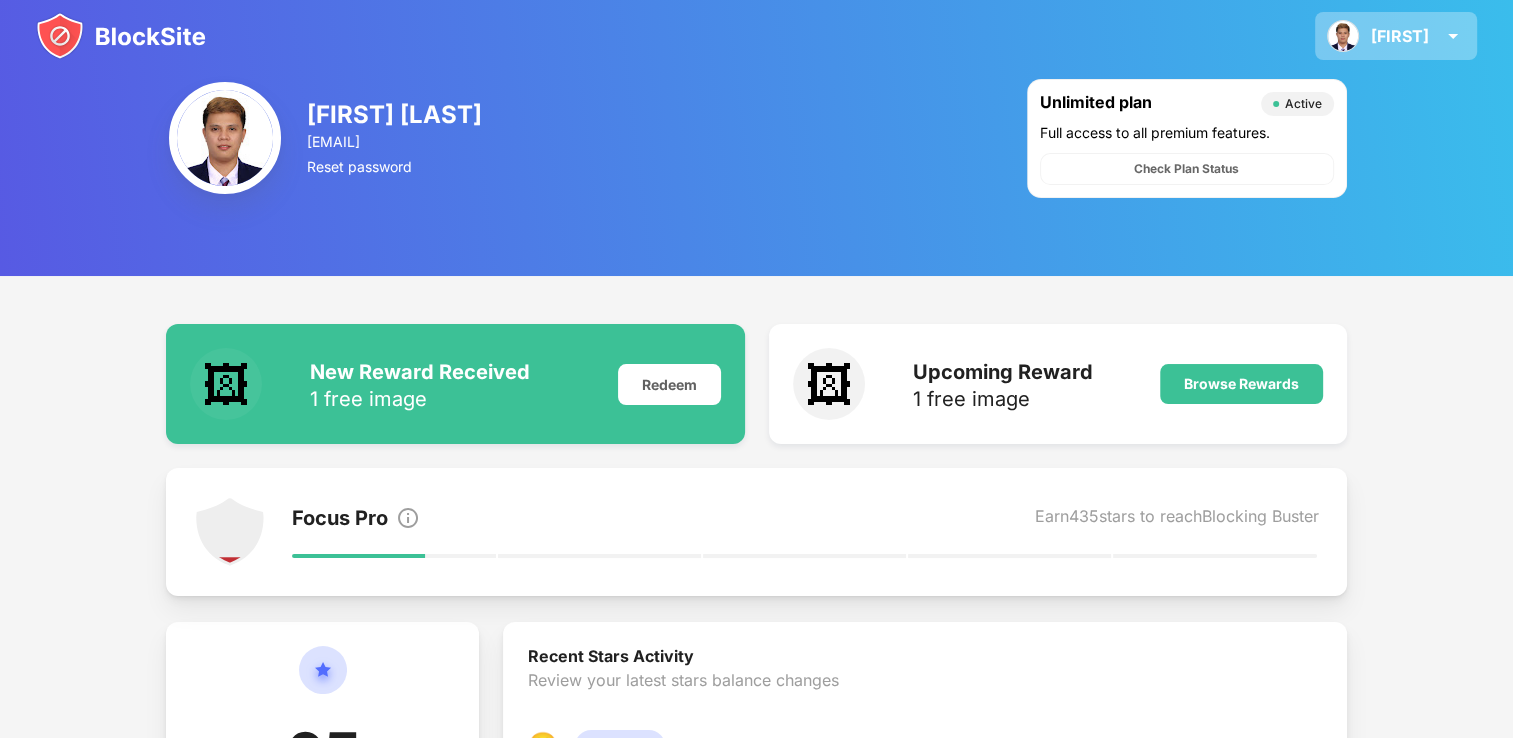 click on "Raven Raven Amante View Account Insights Rewards Settings Support Log Out" at bounding box center [1396, 36] 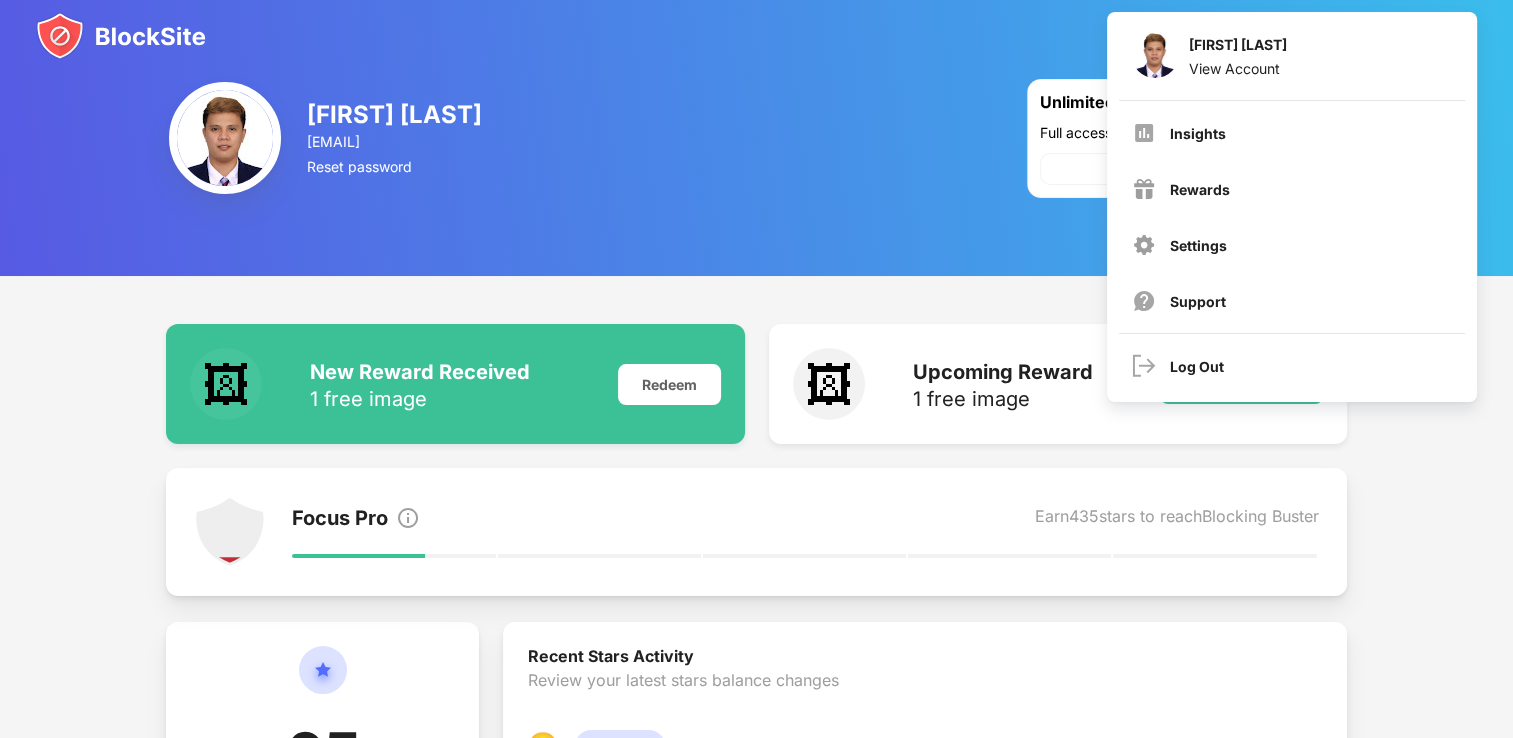 click on "Raven Amante ravenamante4@gmail.com Reset password Unlimited plan Active Full access to all premium features. Check Plan Status" at bounding box center (756, 138) 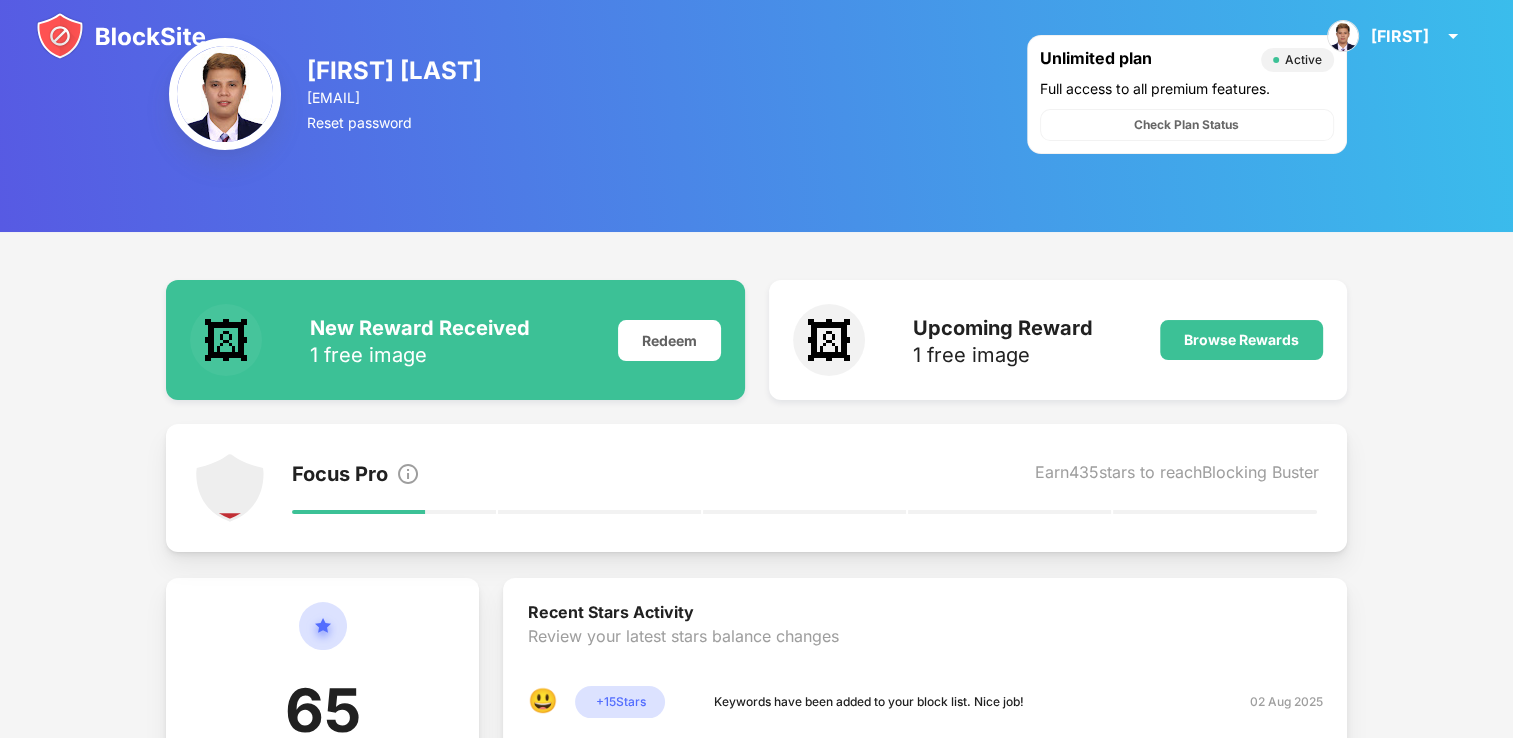 scroll, scrollTop: 0, scrollLeft: 0, axis: both 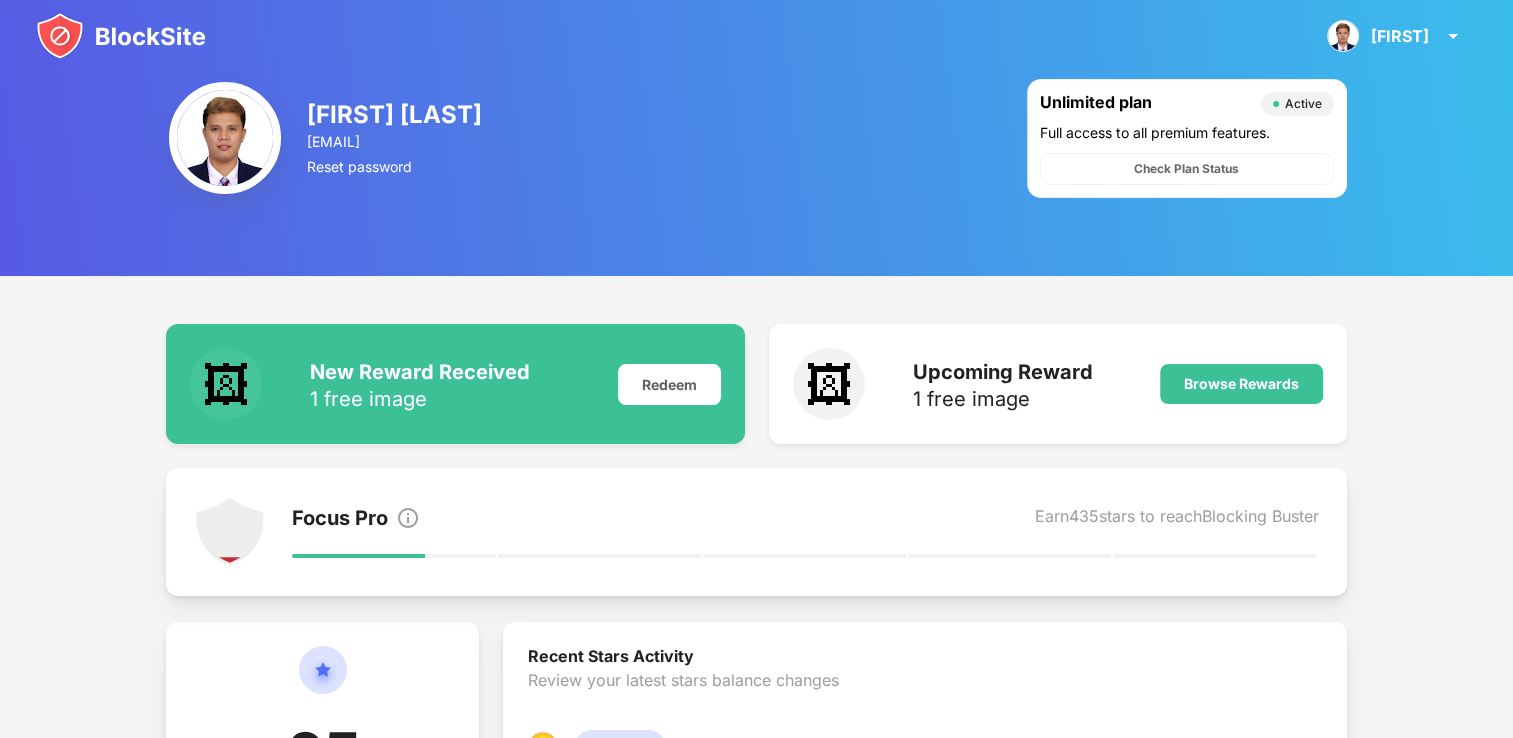 click on "Active" at bounding box center (1303, 103) 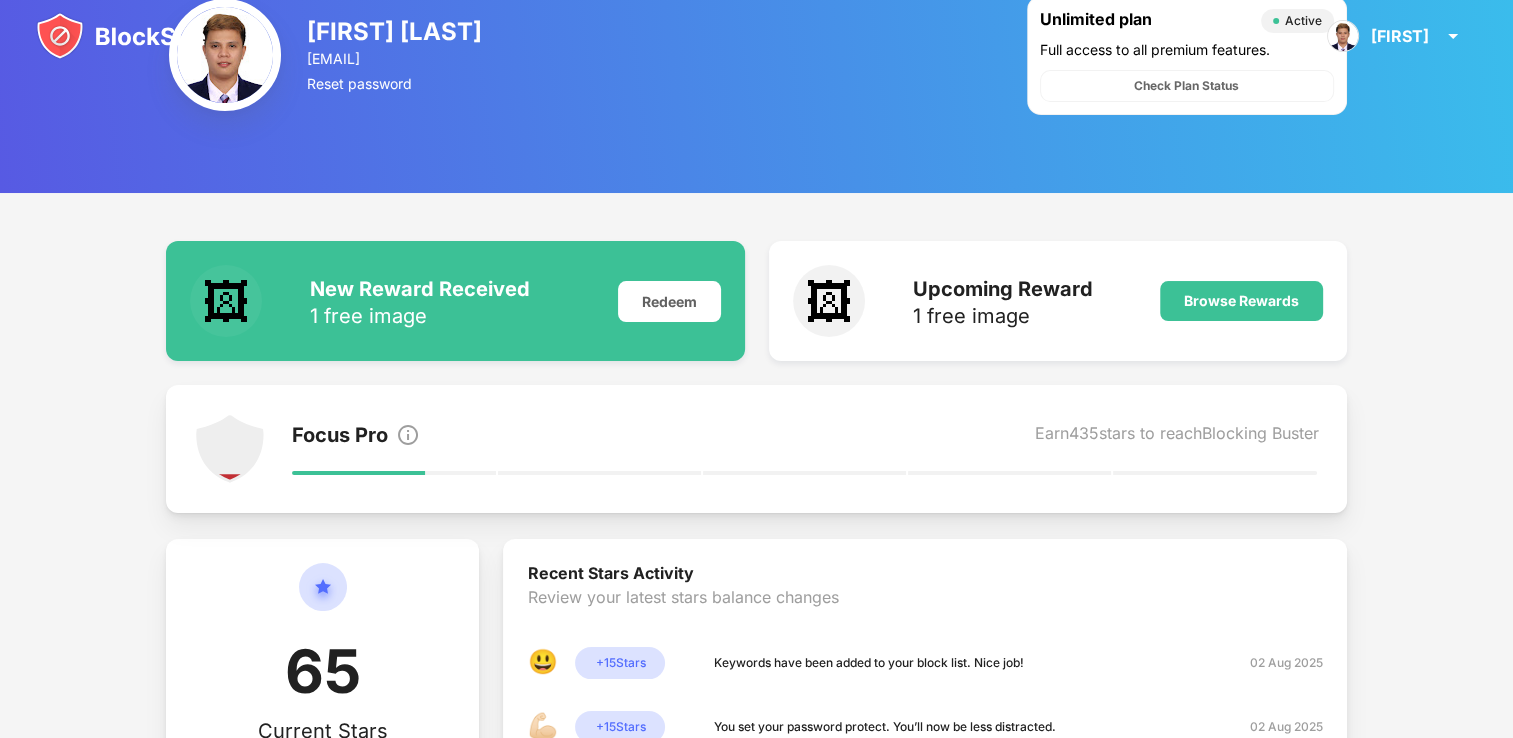 scroll, scrollTop: 0, scrollLeft: 0, axis: both 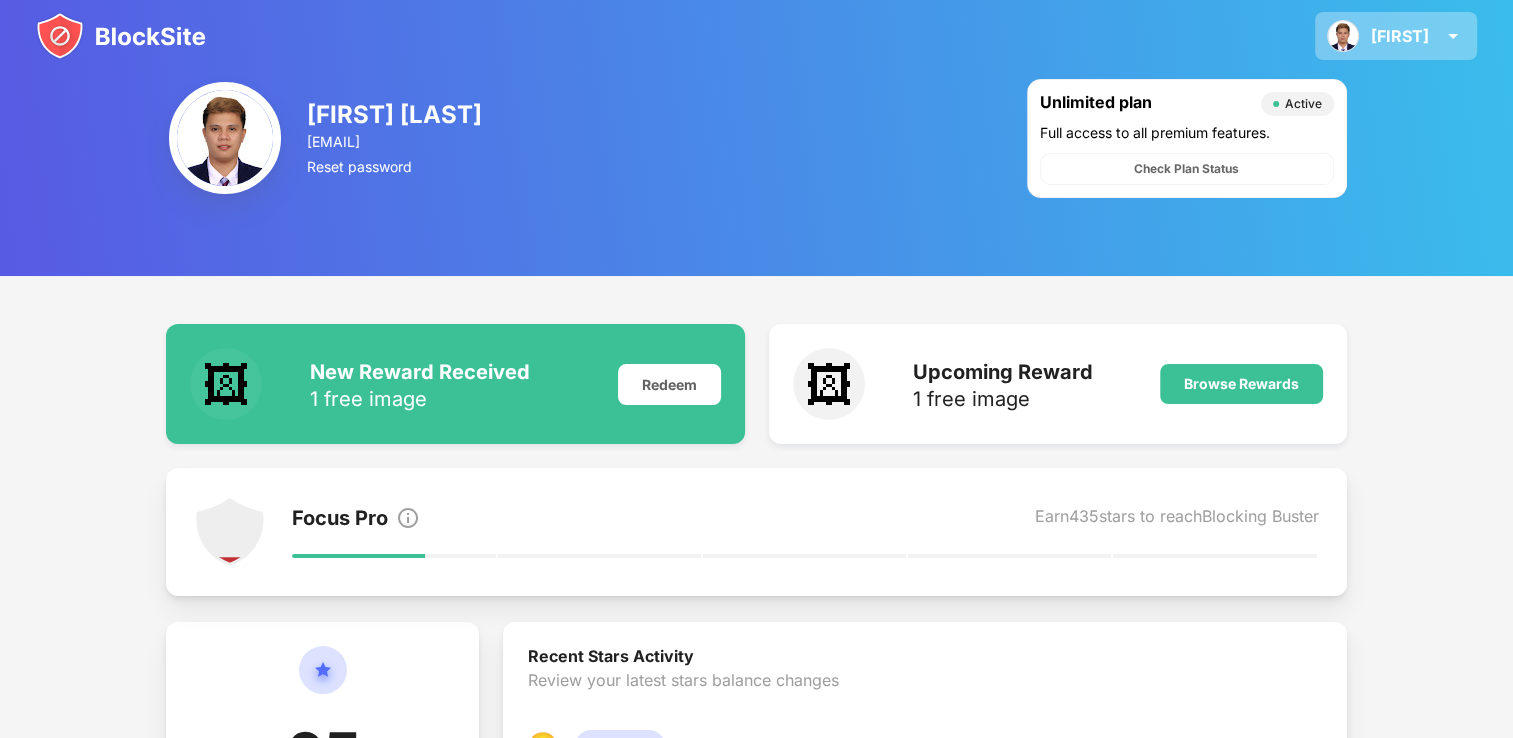 click on "Raven Raven Amante View Account Insights Rewards Settings Support Log Out" at bounding box center [1396, 36] 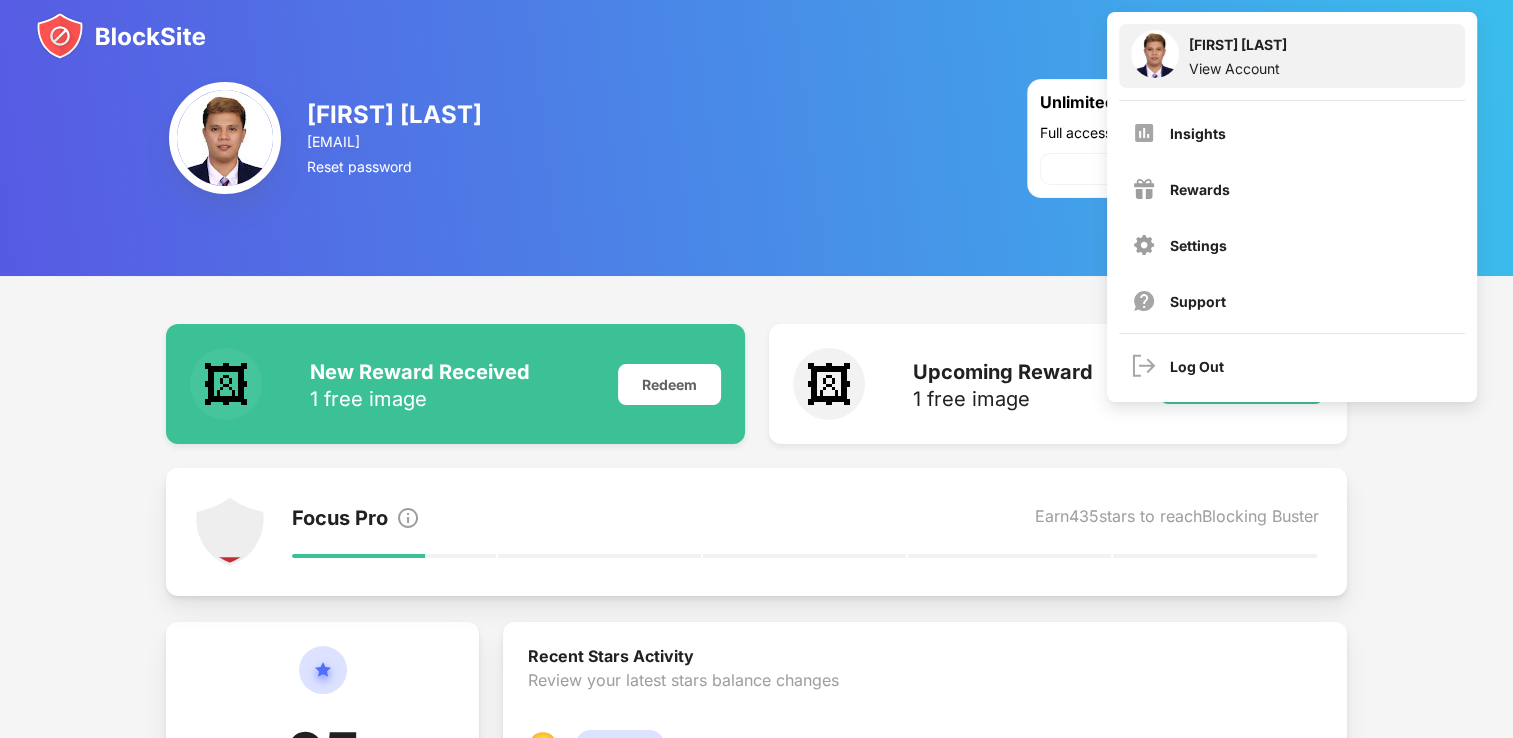 click on "View Account" at bounding box center [1238, 68] 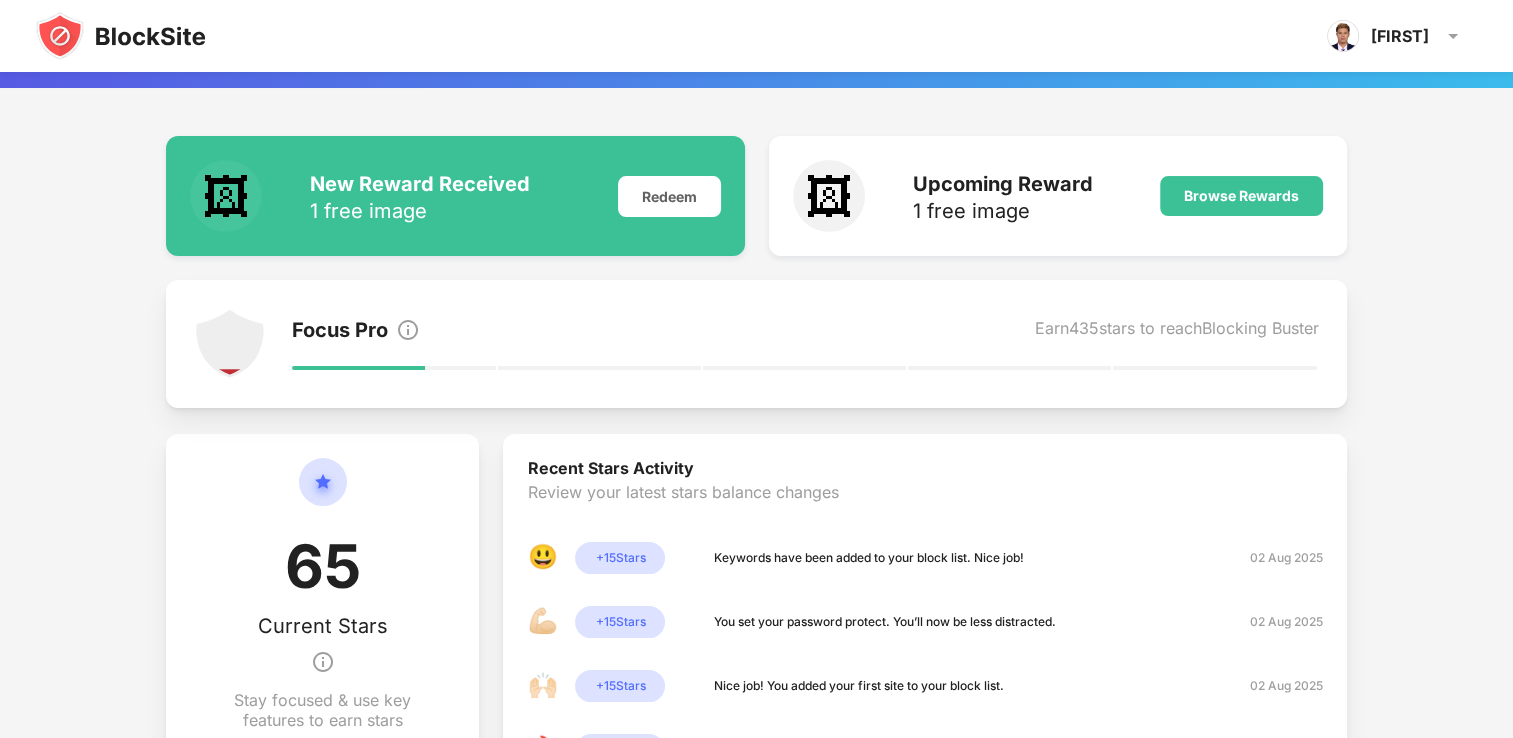 scroll, scrollTop: 0, scrollLeft: 0, axis: both 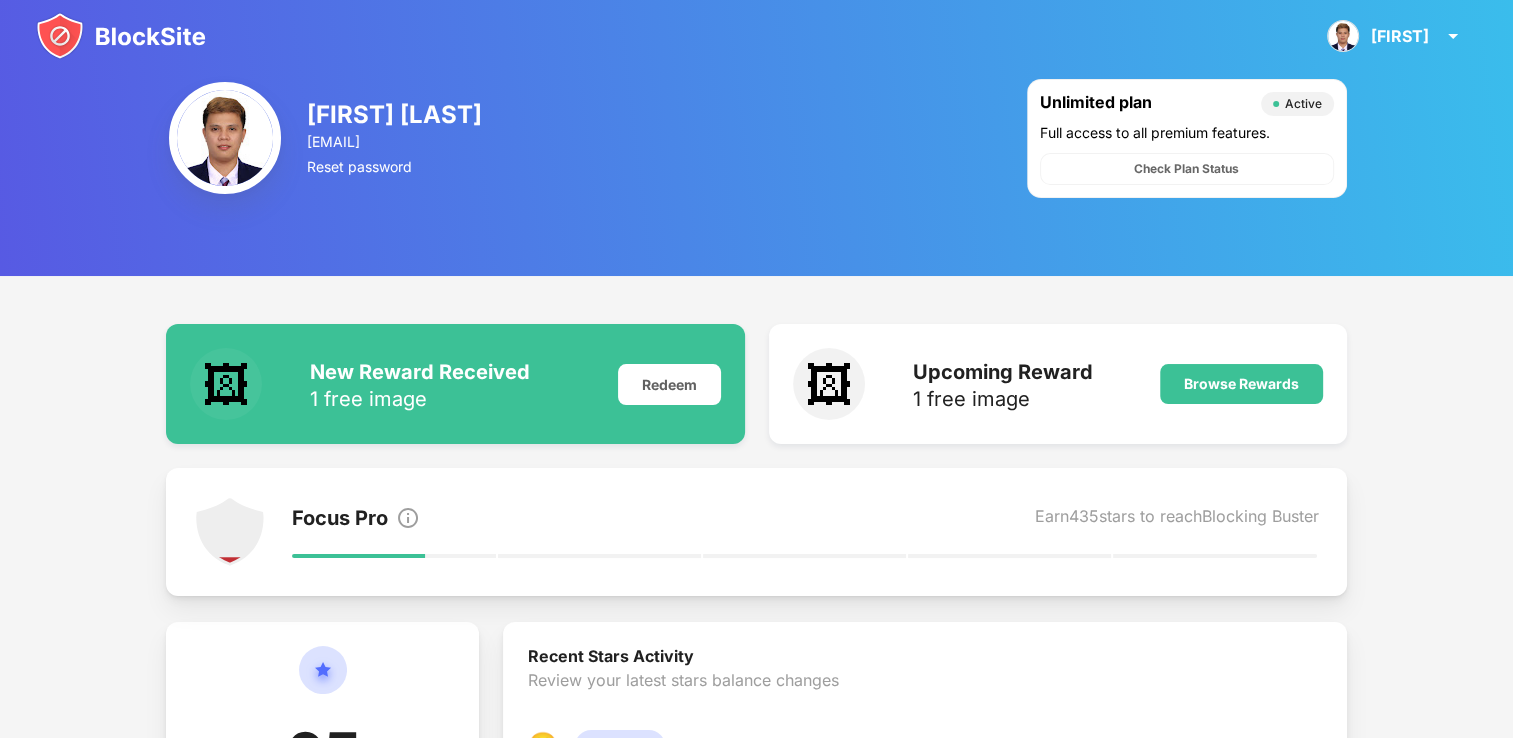 click on "Raven Amante ravenamante4@gmail.com Reset password Unlimited plan Active Full access to all premium features. Check Plan Status" at bounding box center (756, 138) 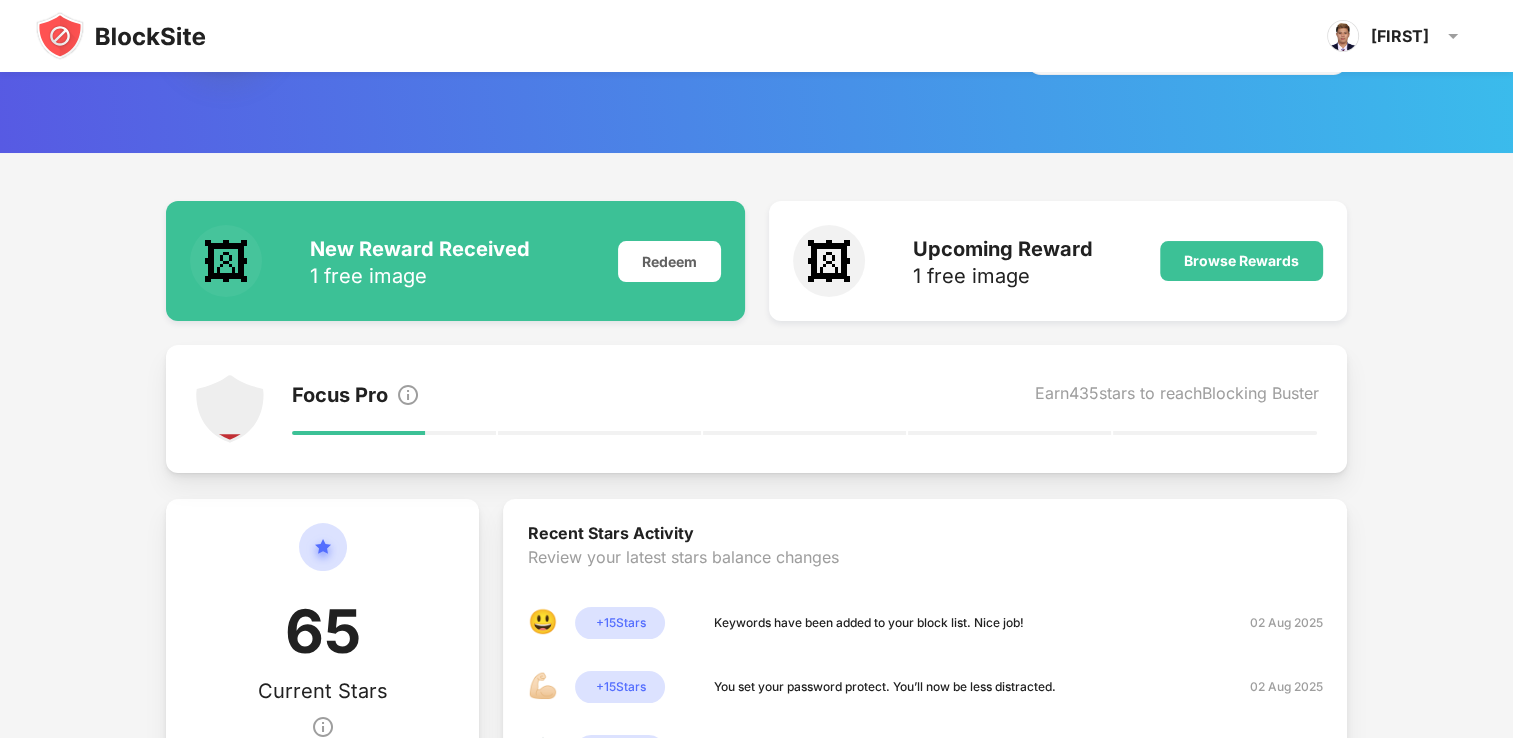 scroll, scrollTop: 88, scrollLeft: 0, axis: vertical 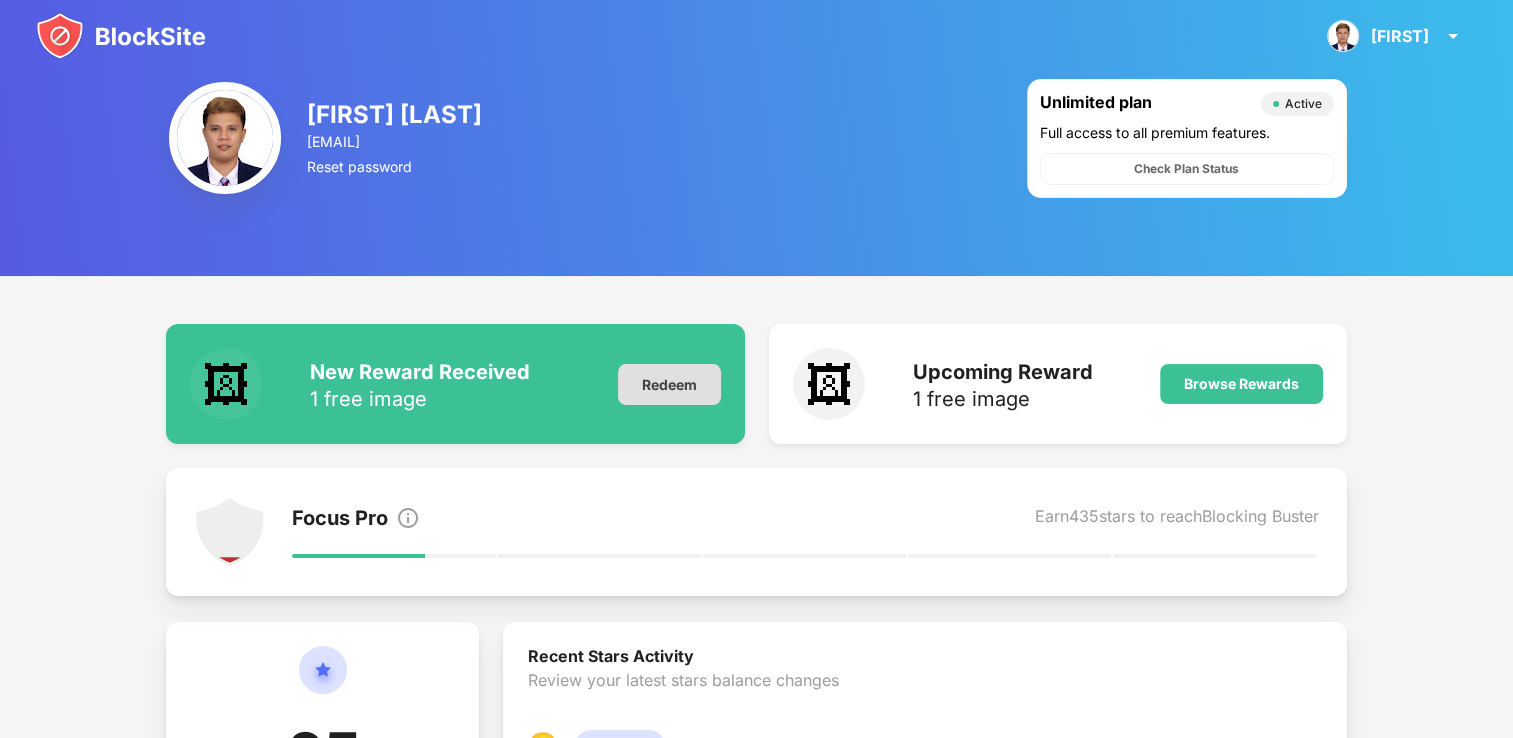 click on "Redeem" at bounding box center [669, 384] 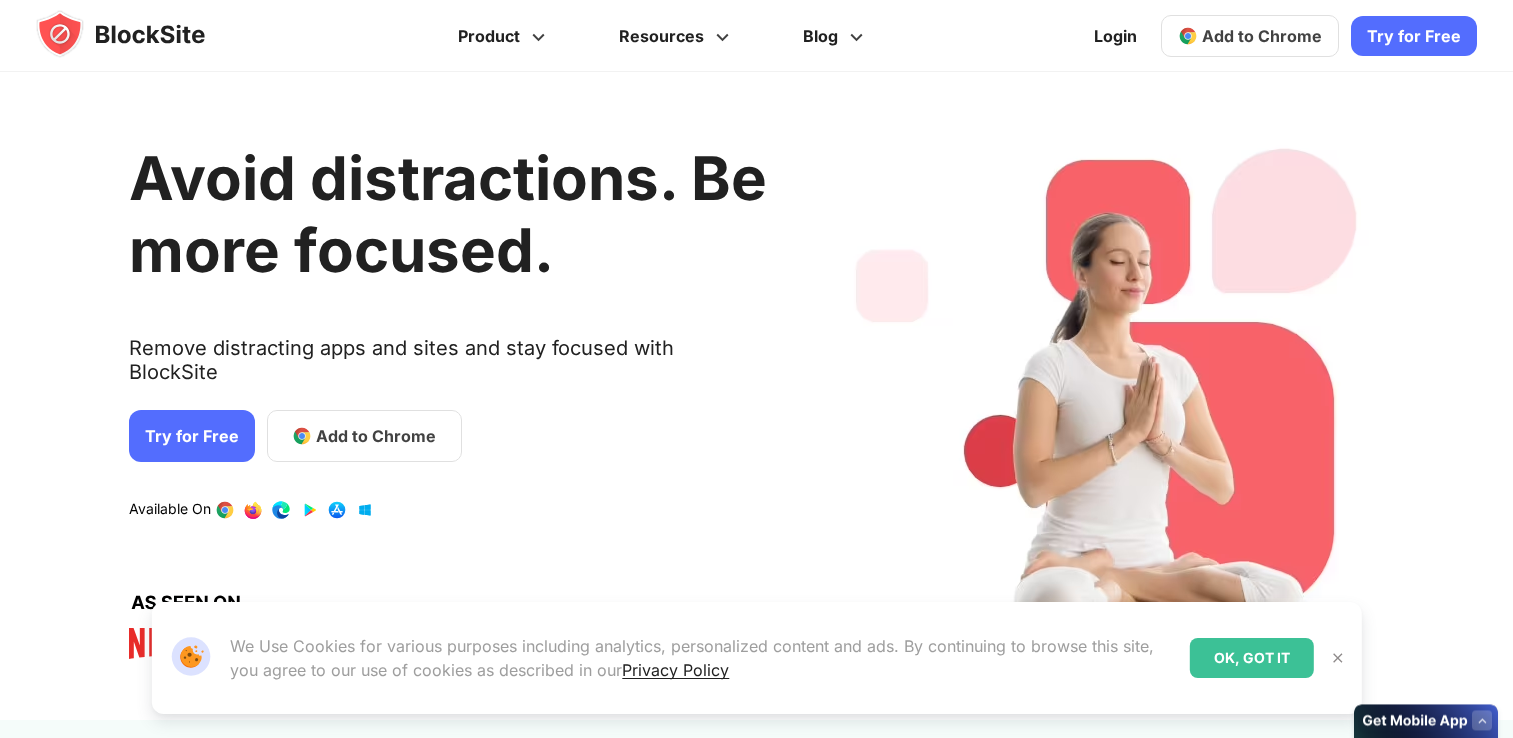 scroll, scrollTop: 0, scrollLeft: 0, axis: both 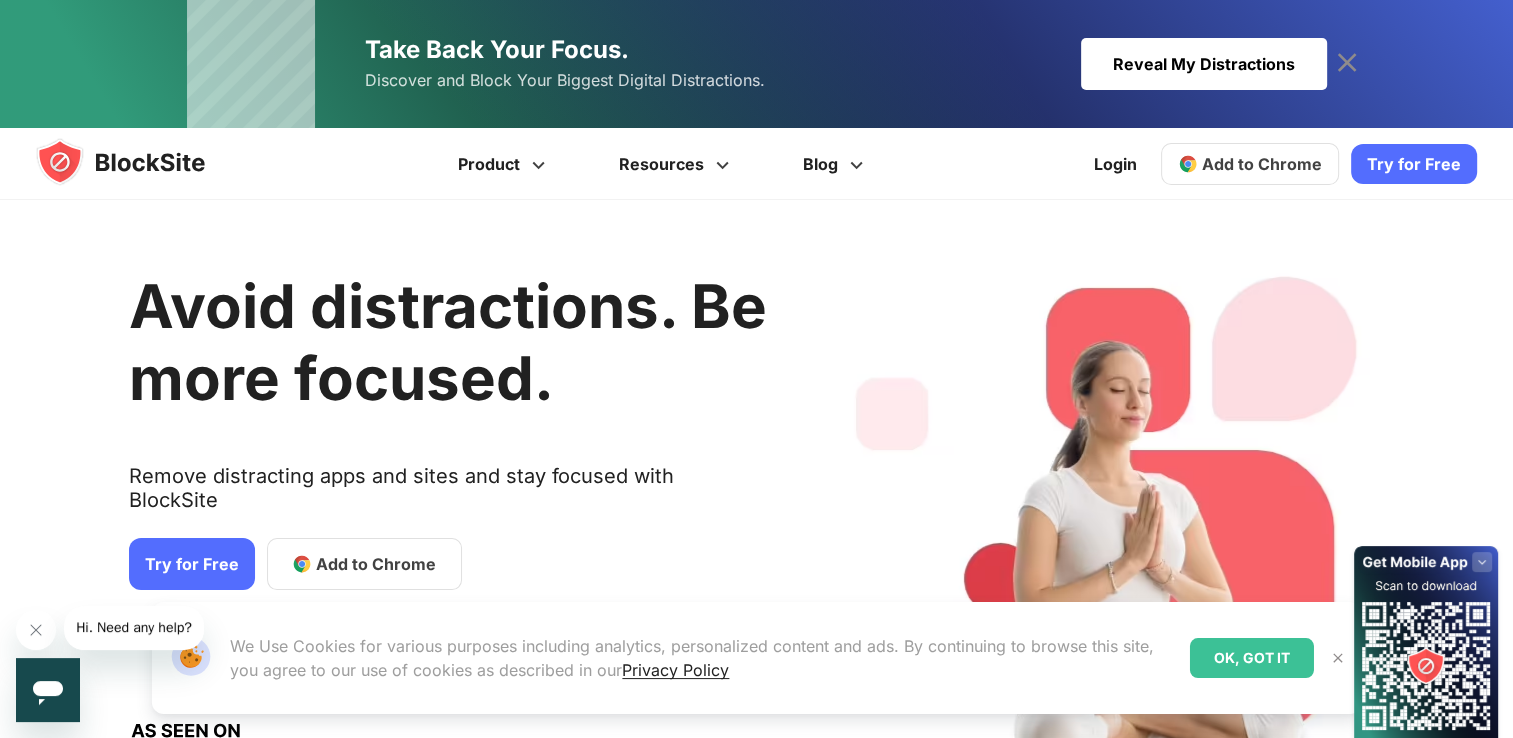 click on "Add to Chrome" at bounding box center [1262, 164] 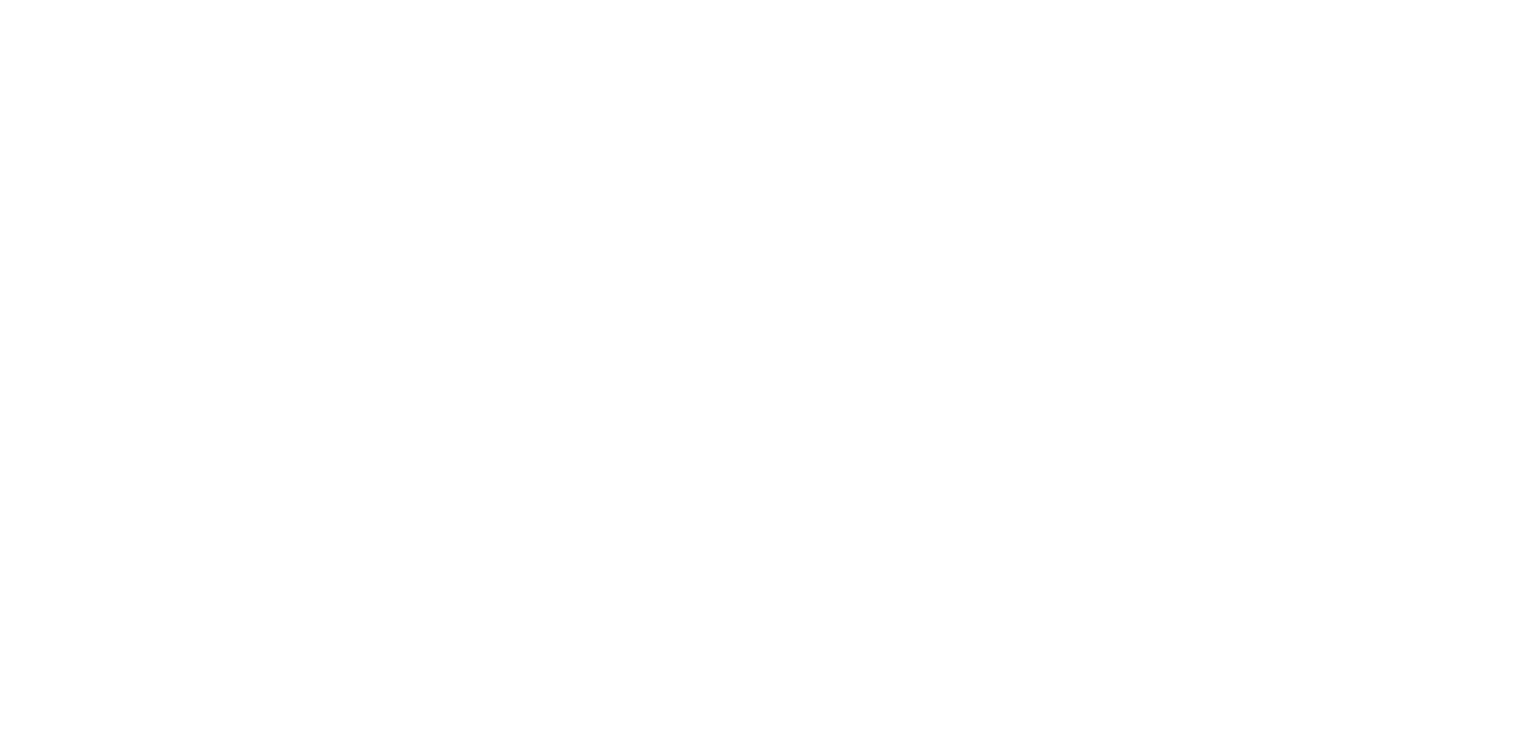 scroll, scrollTop: 0, scrollLeft: 0, axis: both 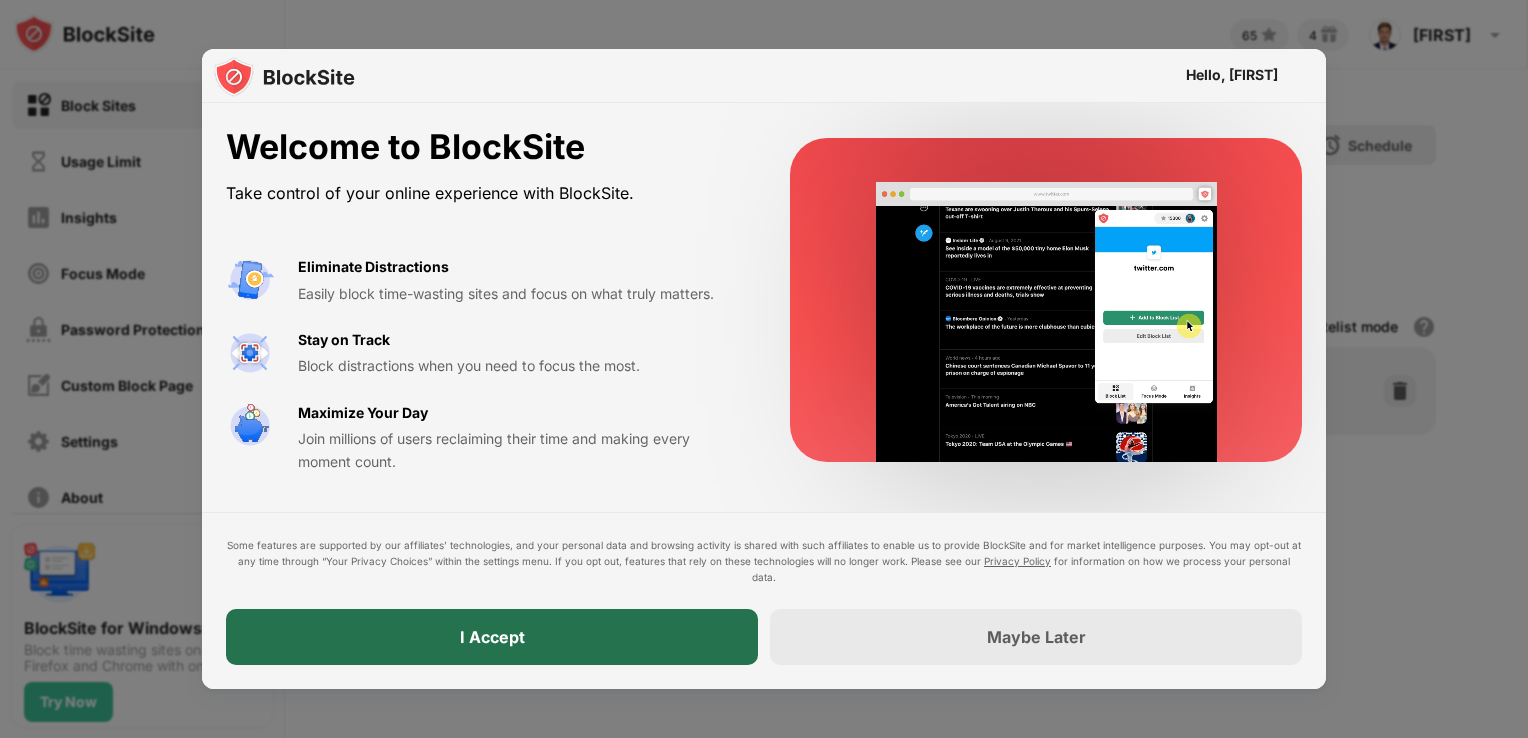 click on "I Accept" at bounding box center [492, 637] 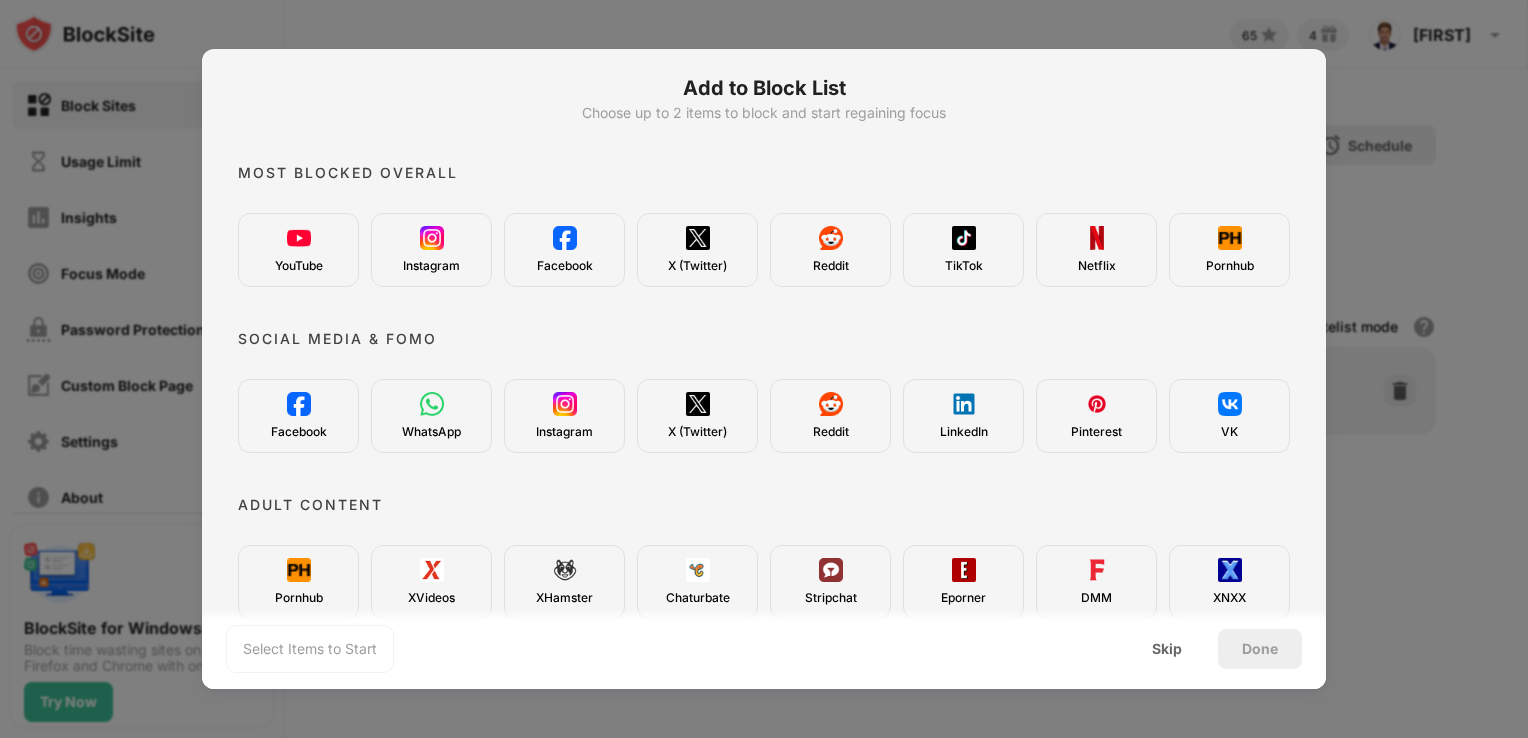 click at bounding box center [764, 369] 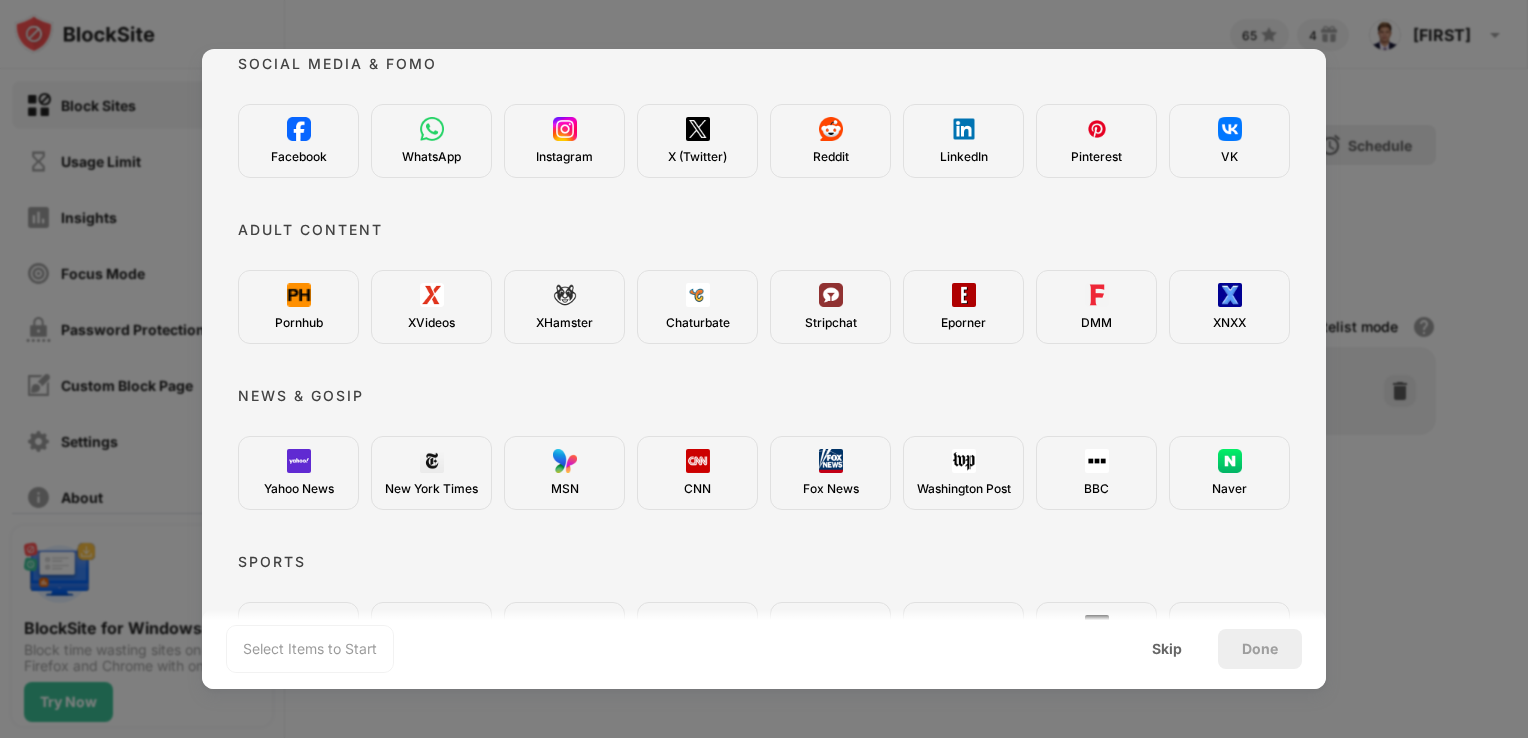scroll, scrollTop: 200, scrollLeft: 0, axis: vertical 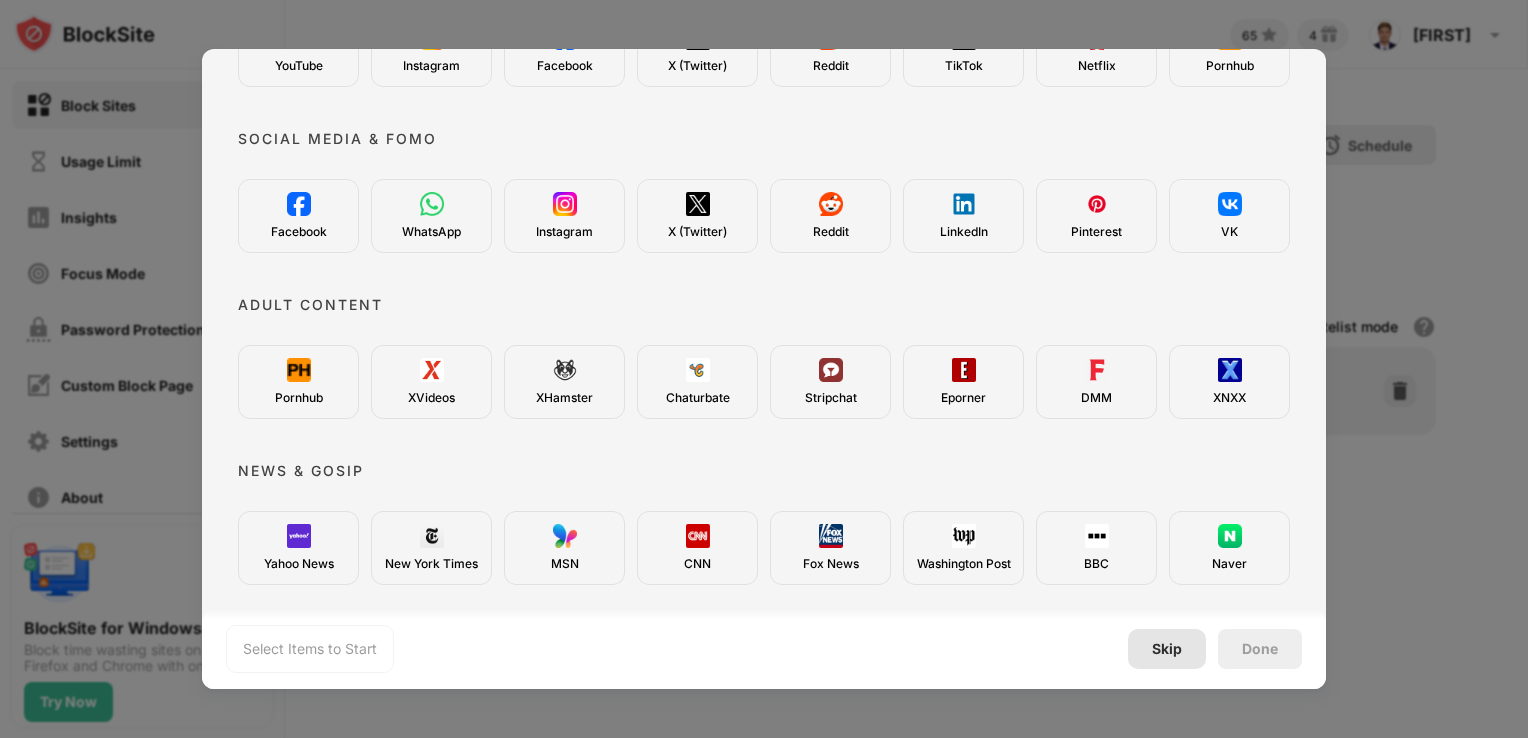 click on "Skip" at bounding box center (1167, 649) 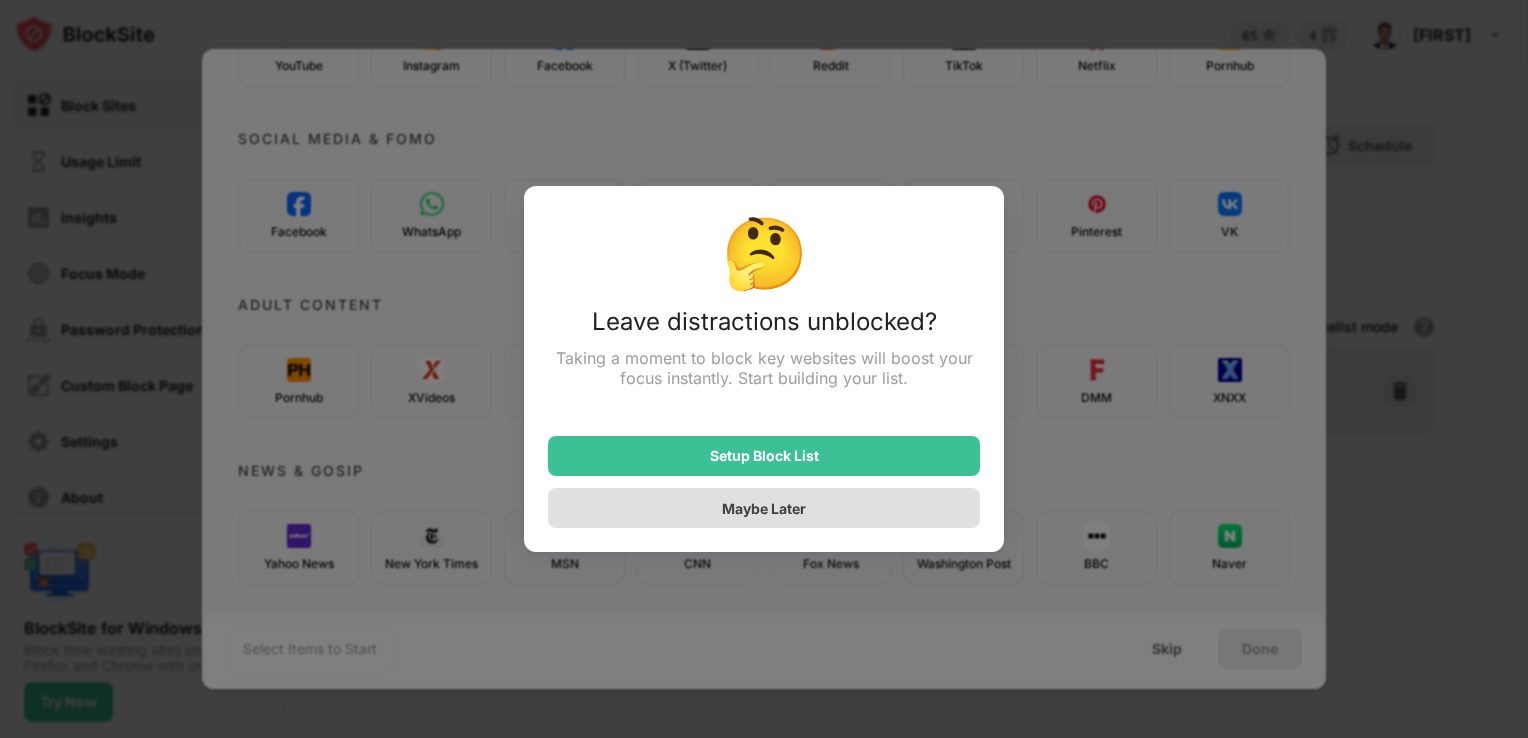 click on "Maybe Later" at bounding box center (764, 508) 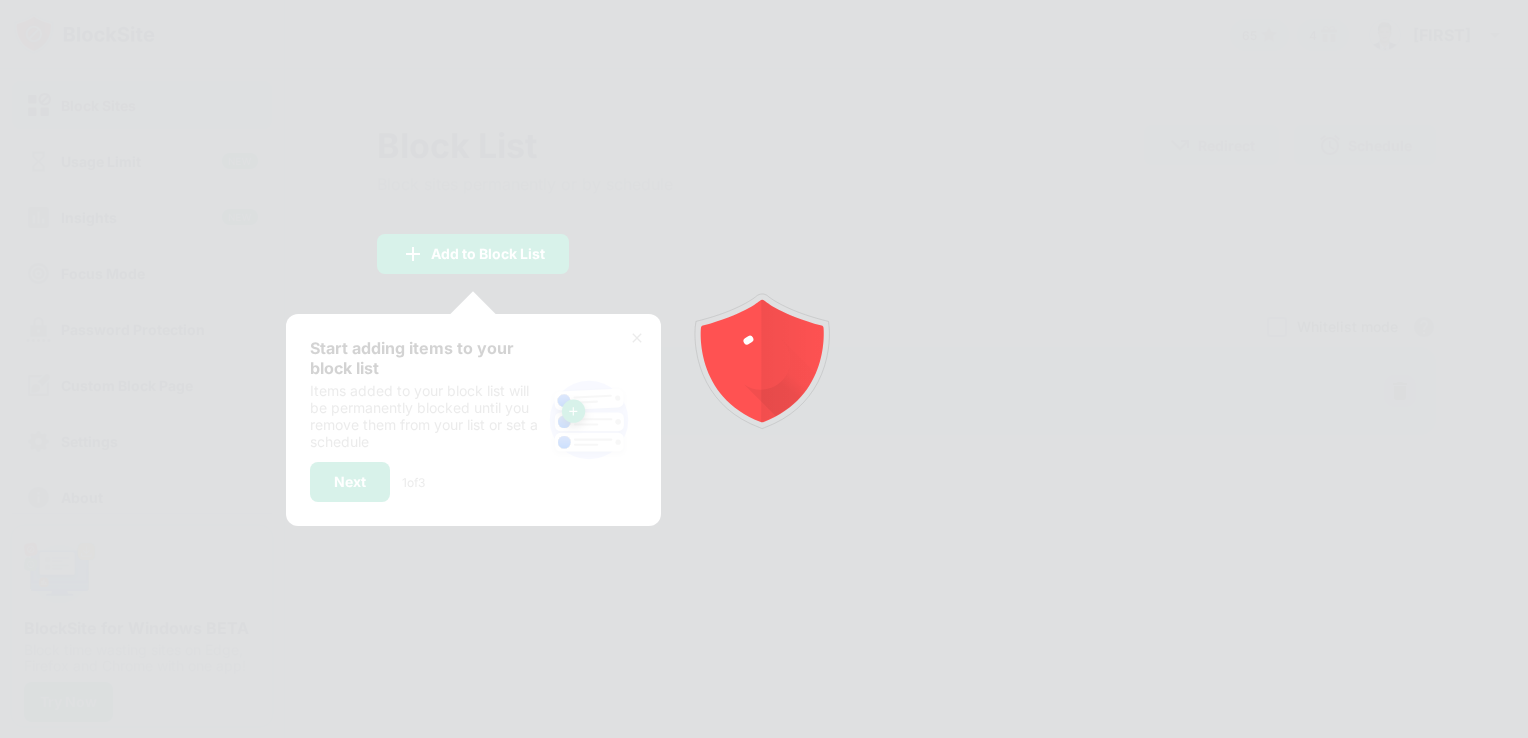 scroll, scrollTop: 0, scrollLeft: 0, axis: both 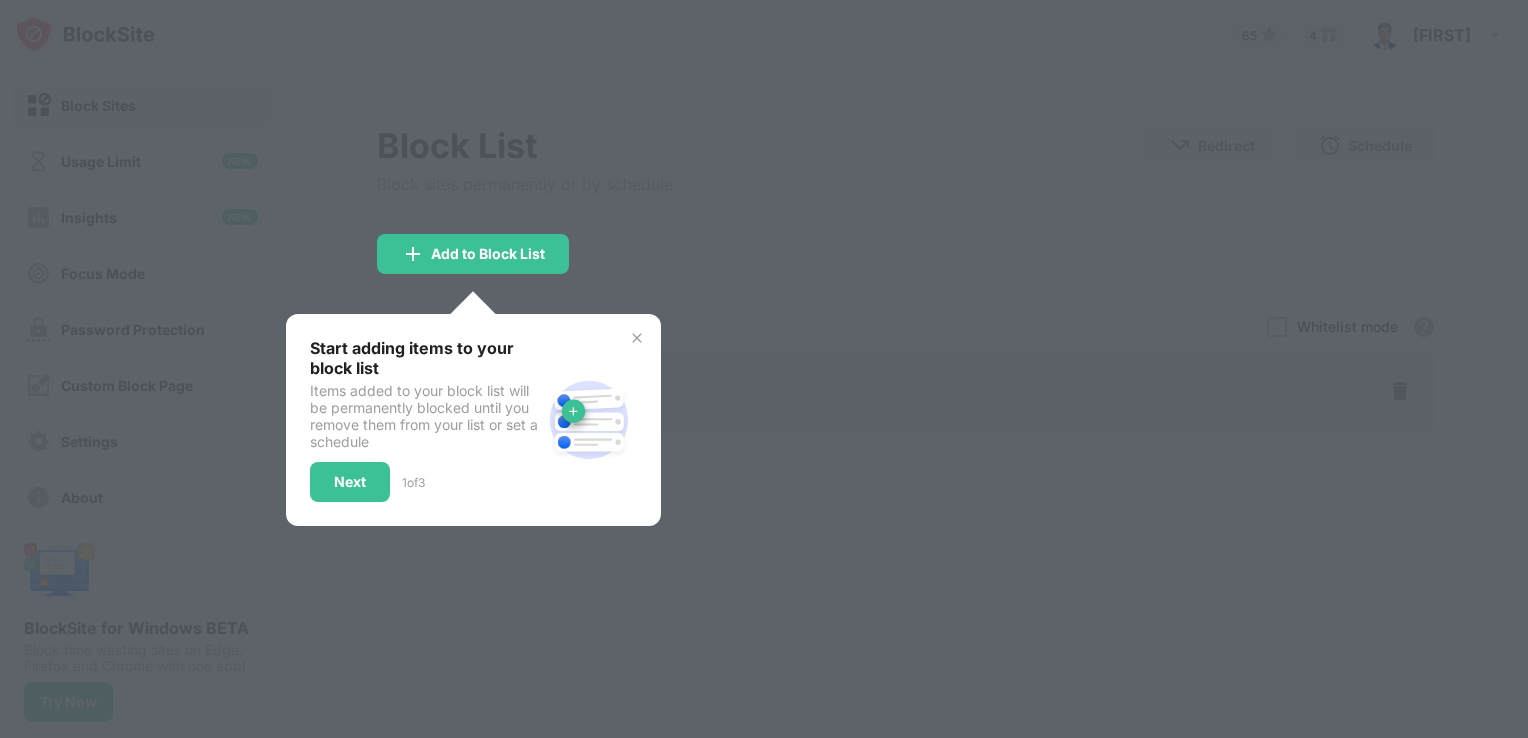 click at bounding box center [764, 369] 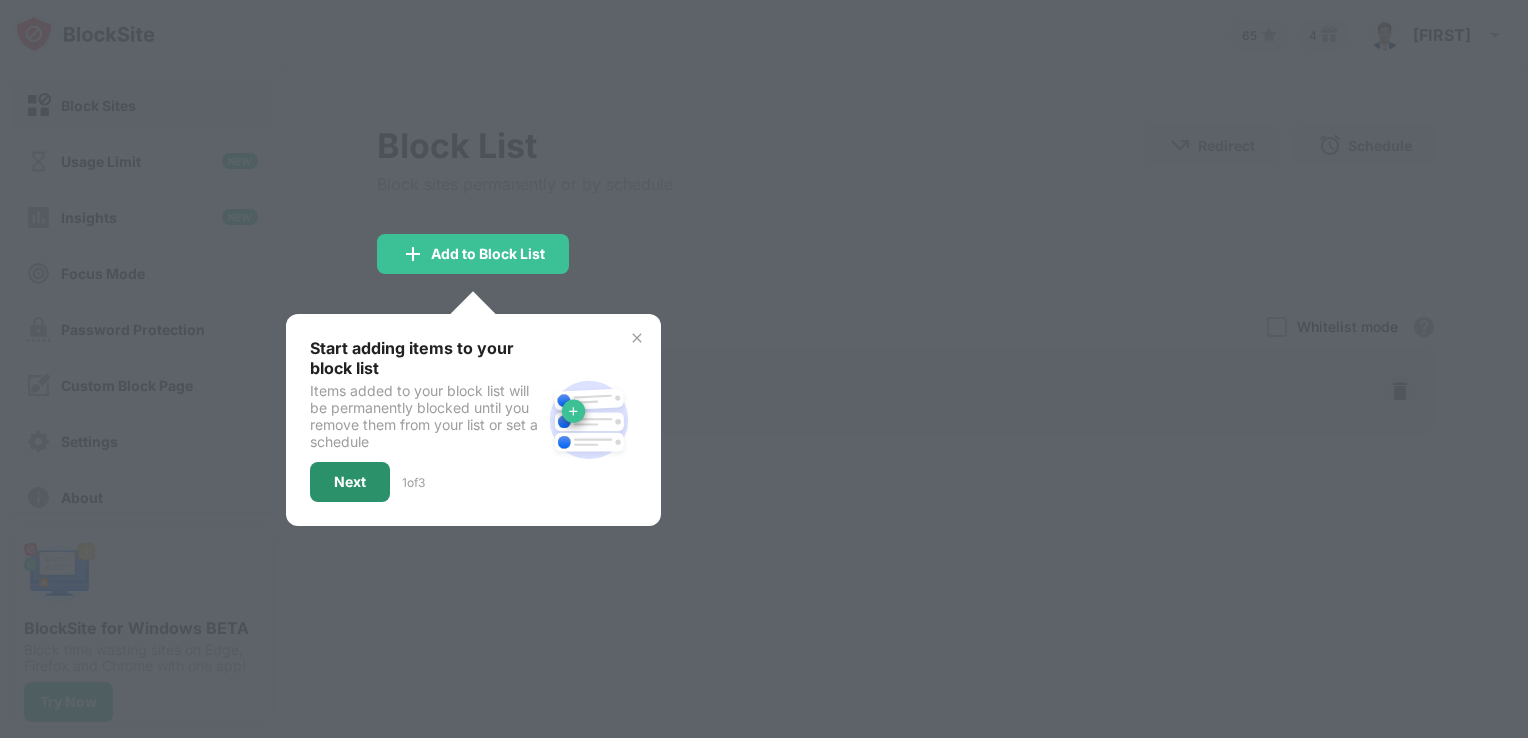click on "Next" at bounding box center (350, 482) 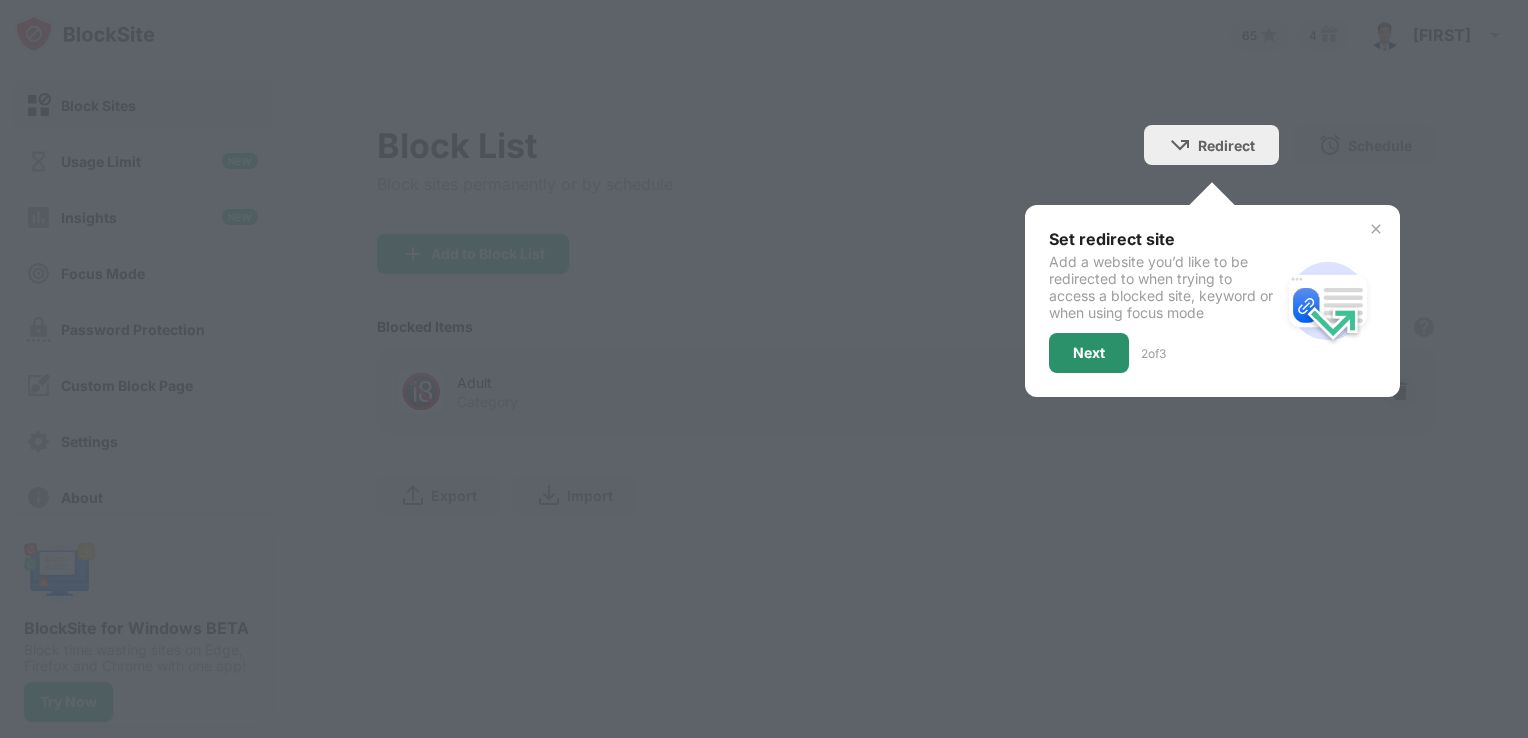 click on "Next" at bounding box center [1089, 353] 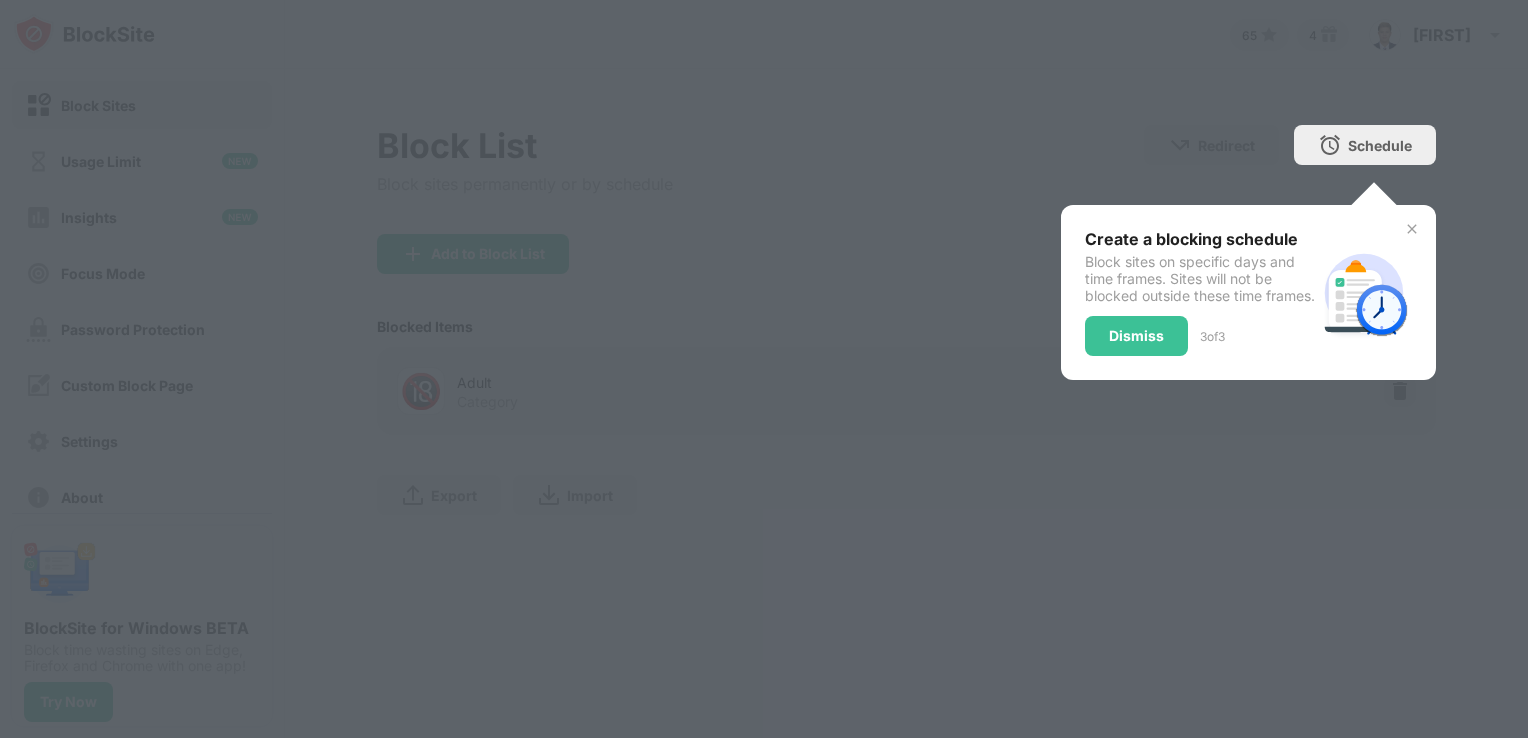 click on "Dismiss" at bounding box center [1136, 336] 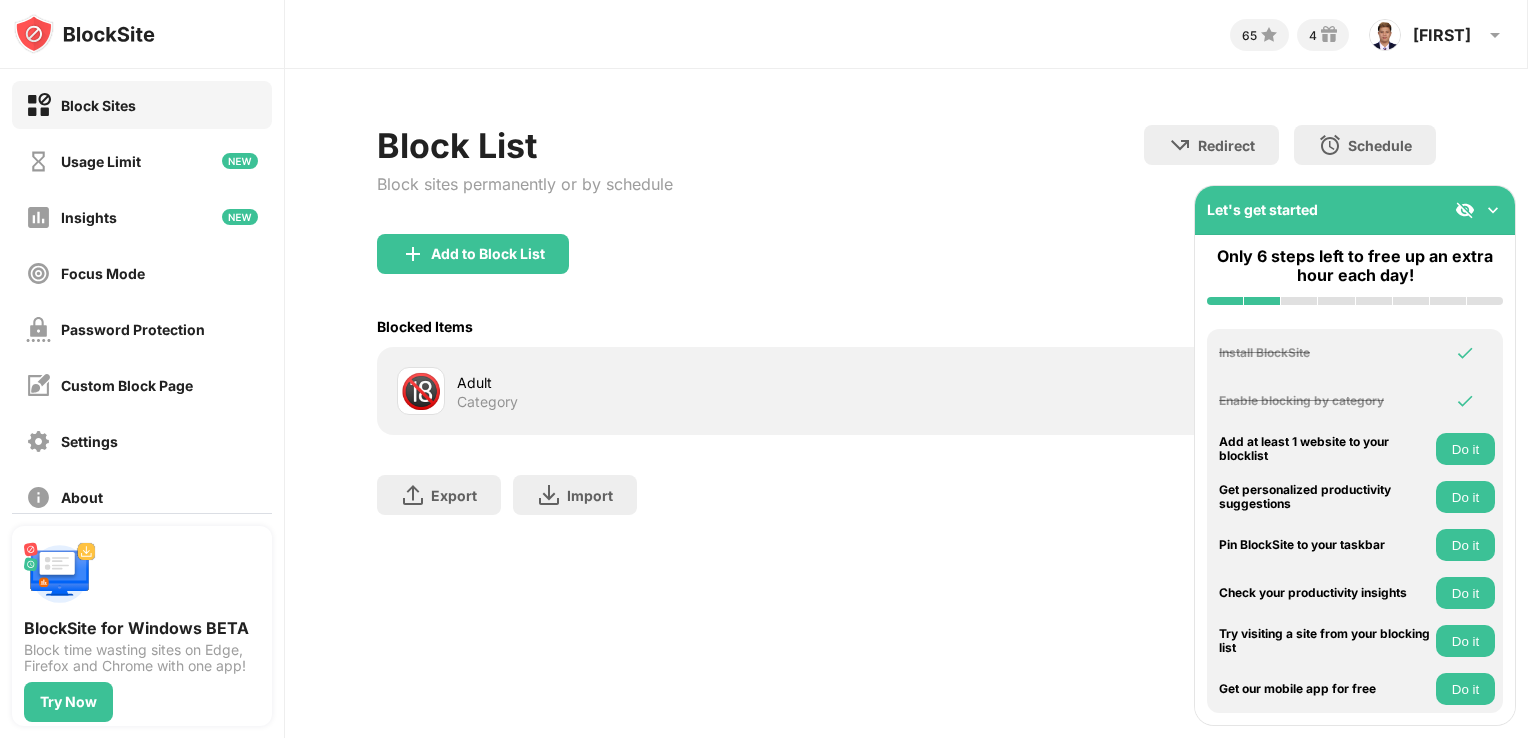click on "Export Export Files (for websites items only) Import Import Files (for websites items only)" at bounding box center (907, 485) 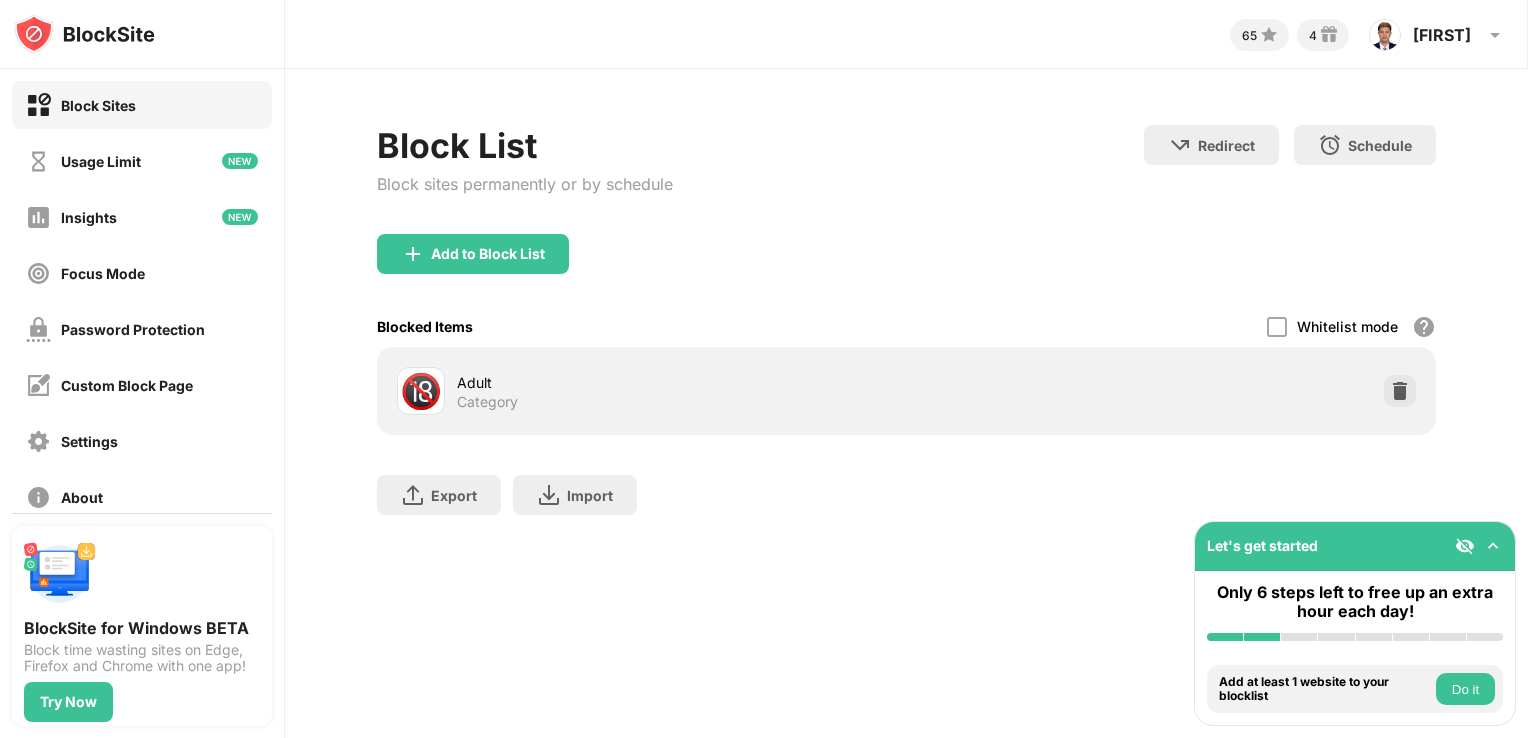 click at bounding box center (1493, 546) 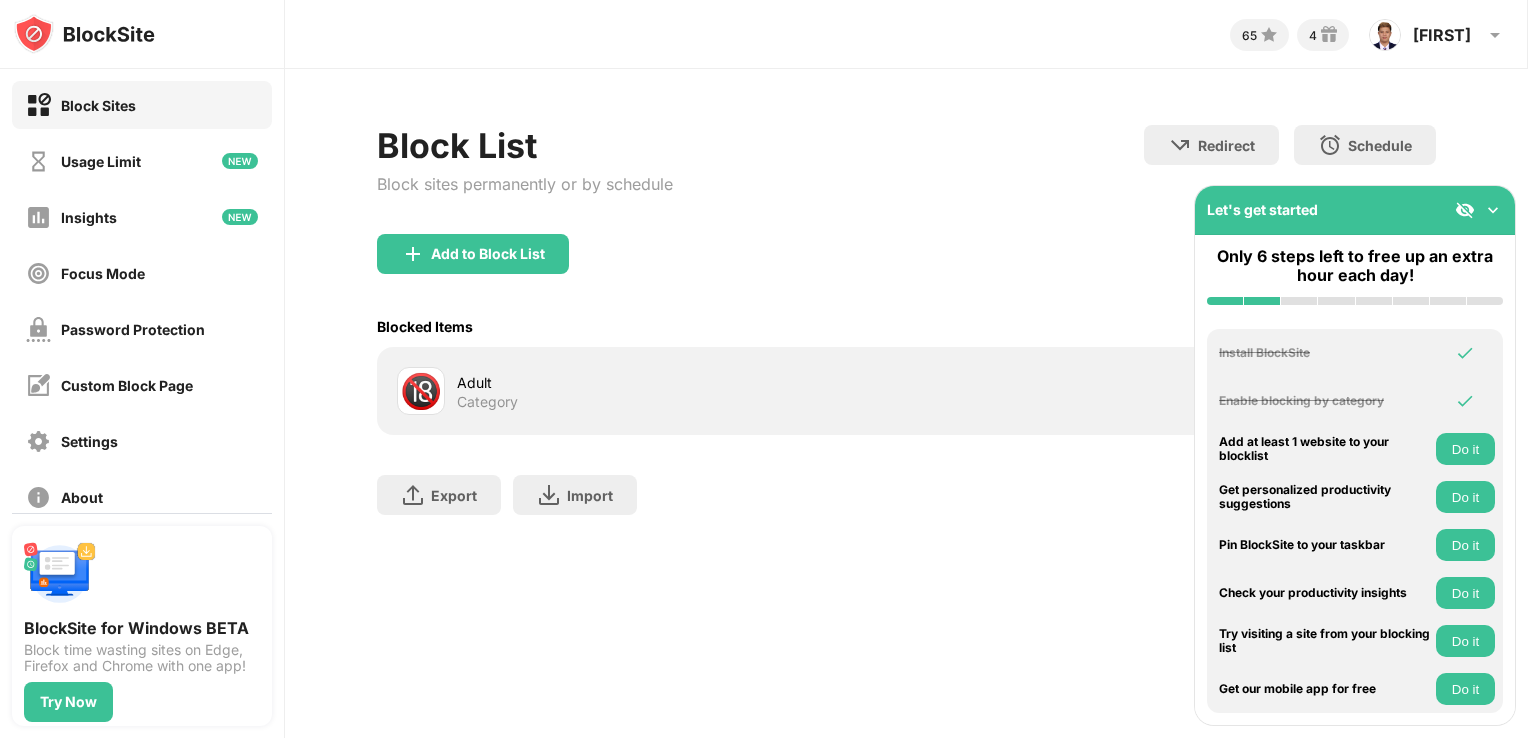 click on "Let's get started" at bounding box center (1355, 210) 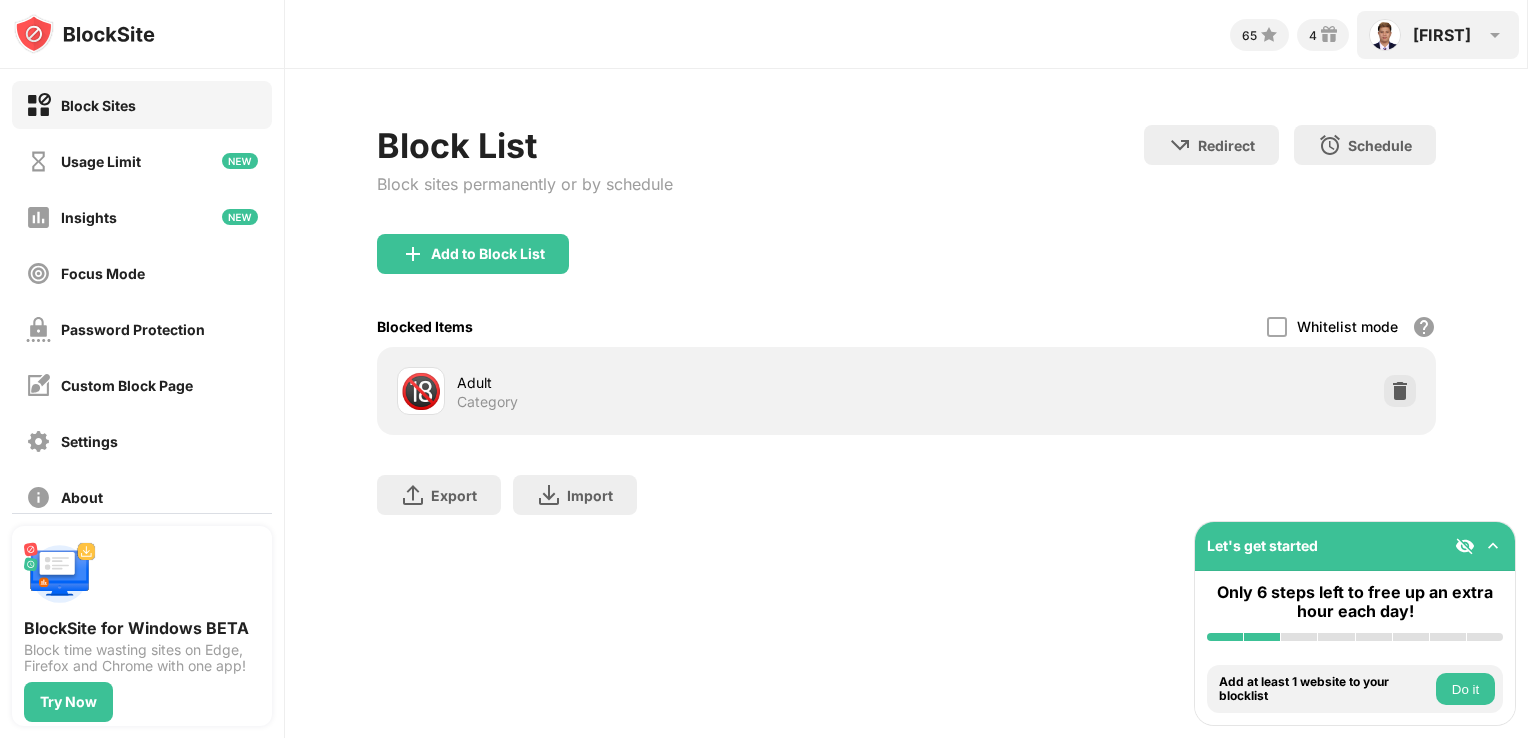 click on "Raven" at bounding box center [1442, 35] 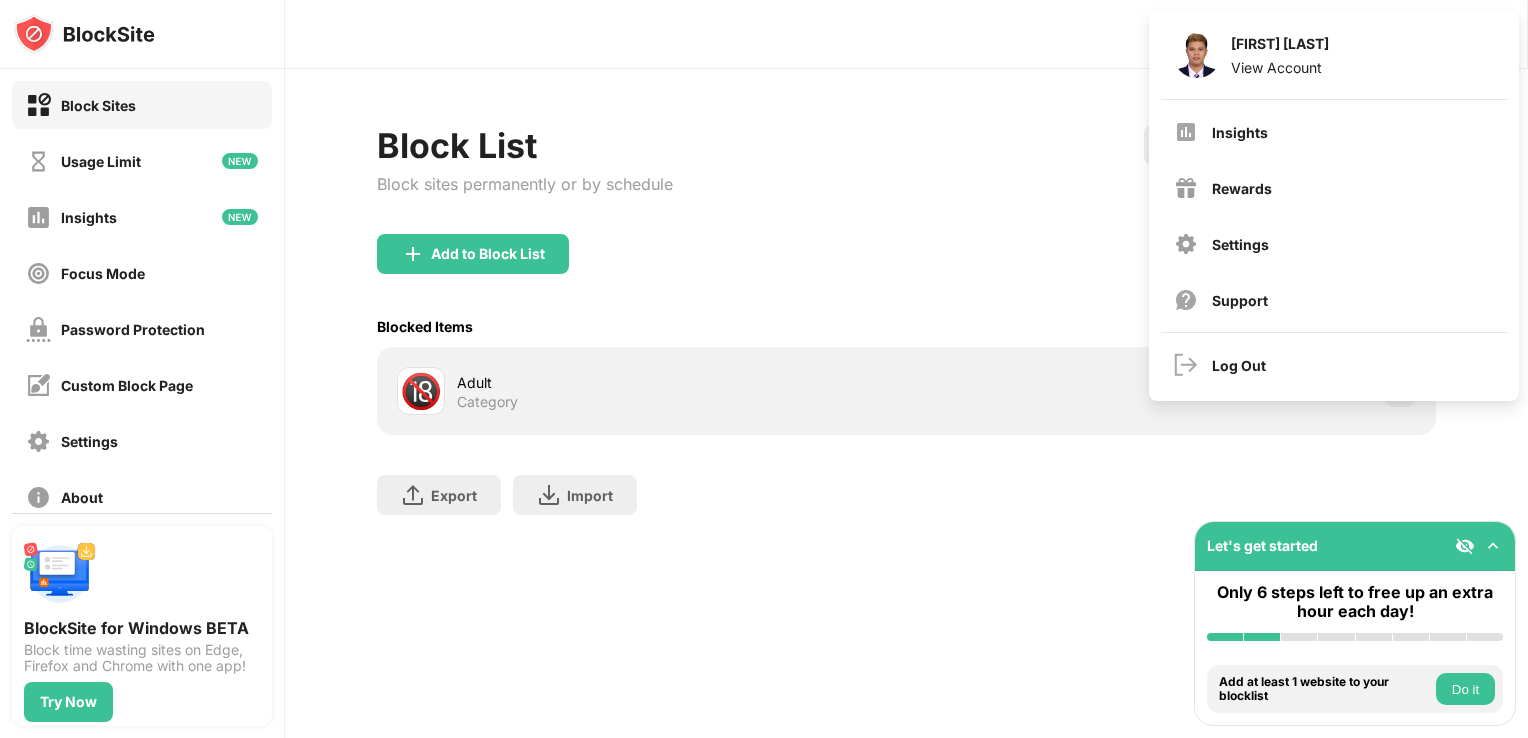 click on "Add to Block List" at bounding box center [907, 270] 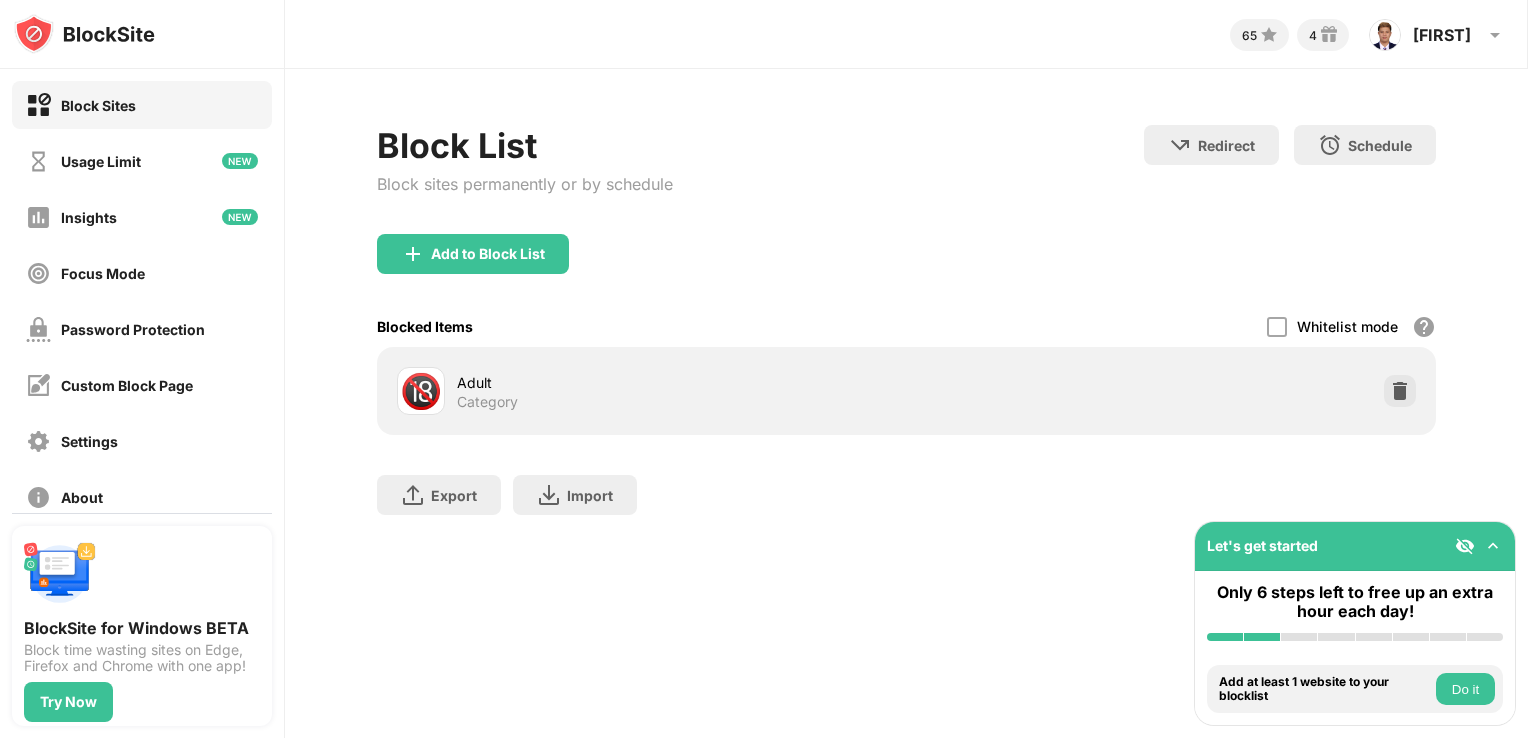 click on "65 4 Raven Raven Amante View Account Insights Rewards Settings Support Log Out Block List Block sites permanently or by schedule Redirect Choose a site to be redirected to when blocking is active Schedule Select which days and timeframes the block list will be active Add to Block List Blocked Items Whitelist mode Block all websites except for those in your whitelist. Whitelist Mode only works with URLs and won't include categories or keywords. 🔞 Adult Category Export Export Files (for websites items only) Import Import Files (for websites items only)" at bounding box center (906, 369) 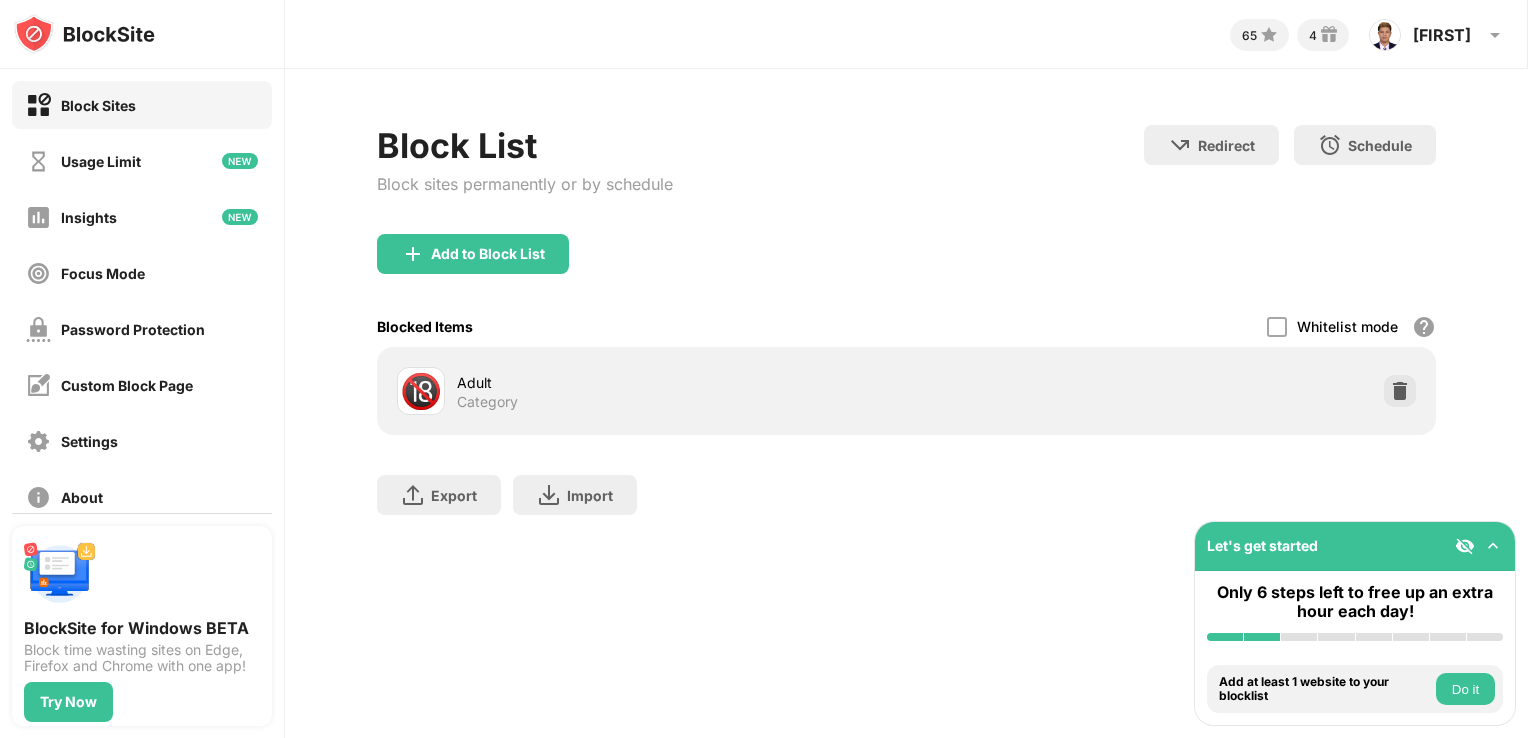 drag, startPoint x: 684, startPoint y: 380, endPoint x: 1028, endPoint y: 398, distance: 344.4706 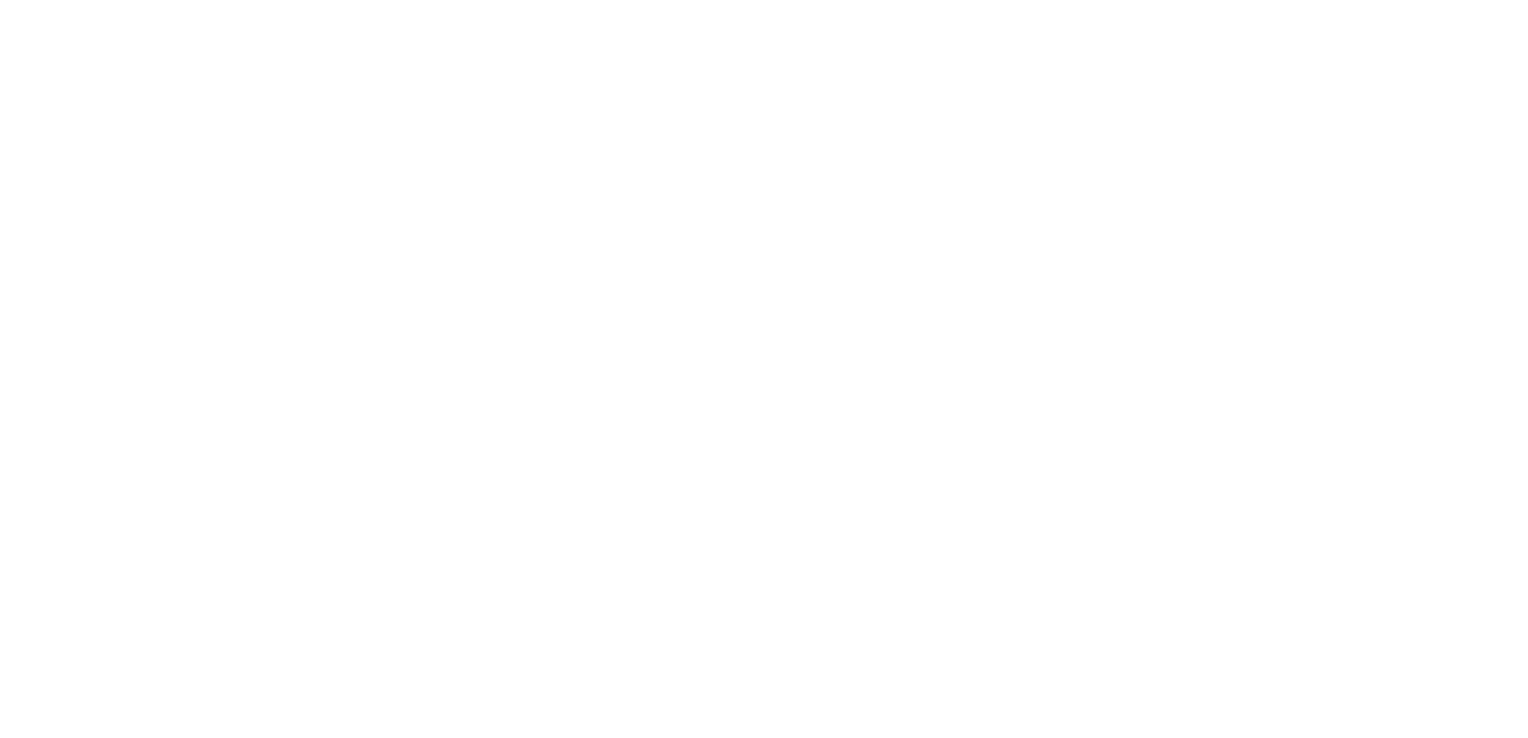 scroll, scrollTop: 0, scrollLeft: 0, axis: both 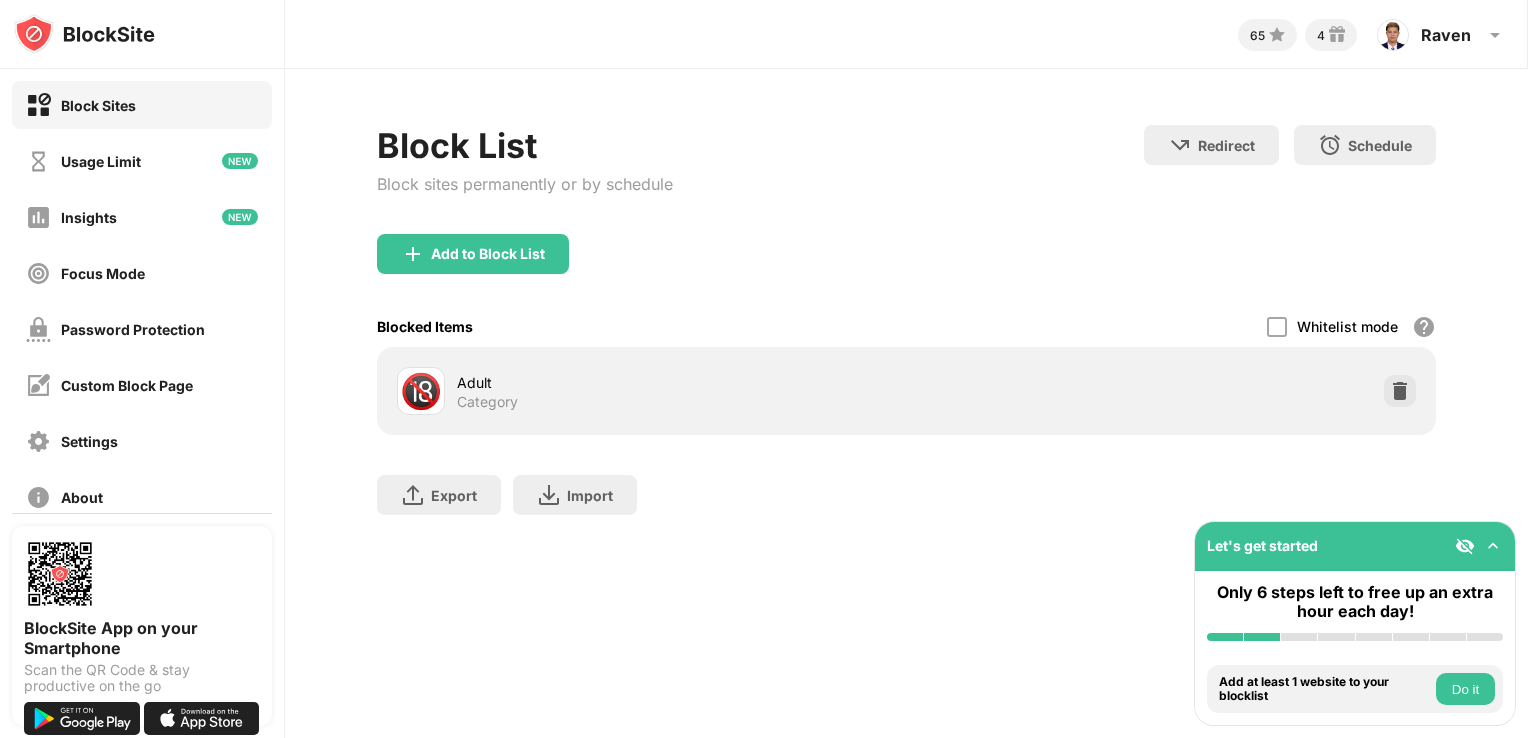 click on "65 4 Raven Raven Amante View Account Insights Rewards Settings Support Log Out Block List Block sites permanently or by schedule Redirect Choose a site to be redirected to when blocking is active Schedule Select which days and timeframes the block list will be active Add to Block List Blocked Items Whitelist mode Block all websites except for those in your whitelist. Whitelist Mode only works with URLs and won't include categories or keywords. 🔞 Adult Category Export Export Files (for websites items only) Import Import Files (for websites items only)" at bounding box center [906, 369] 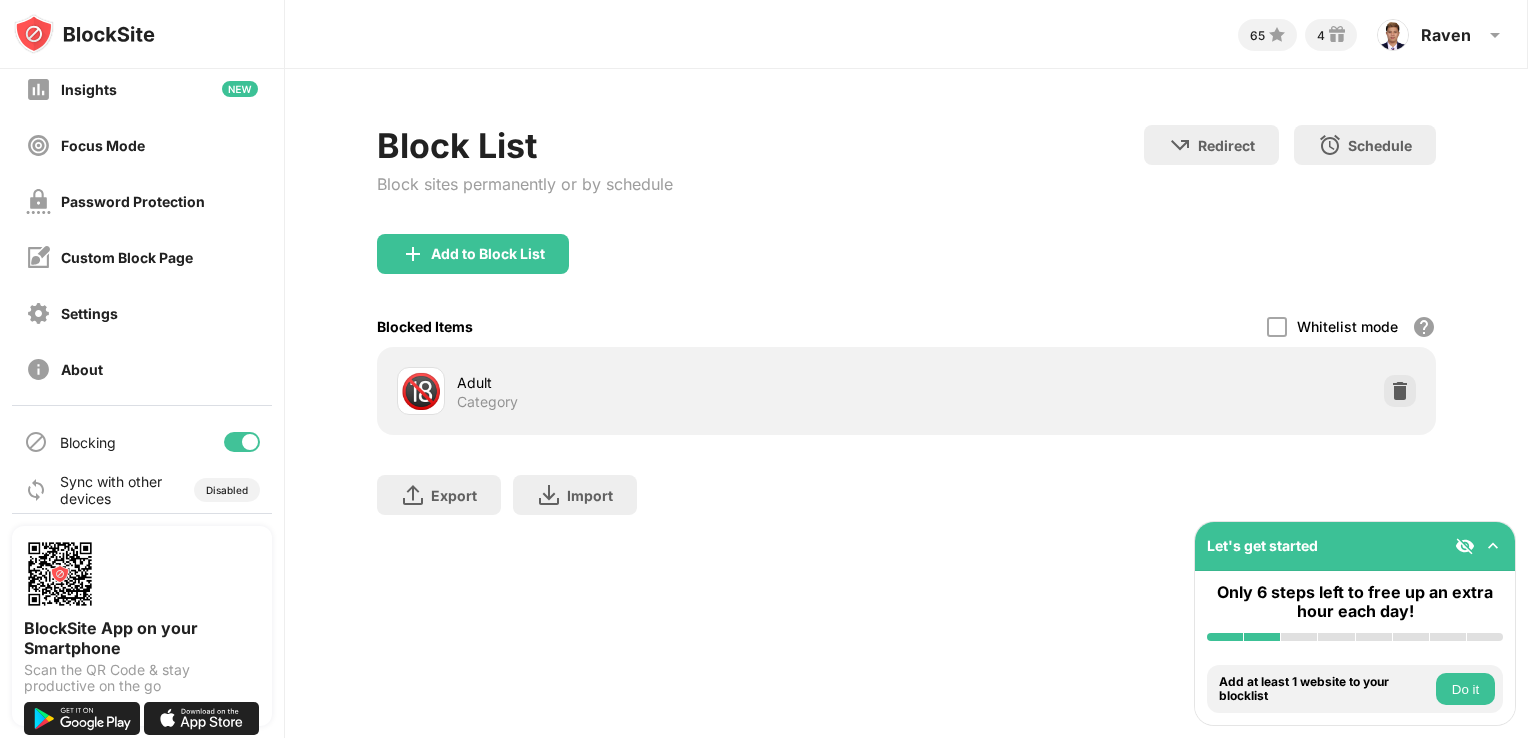scroll, scrollTop: 140, scrollLeft: 0, axis: vertical 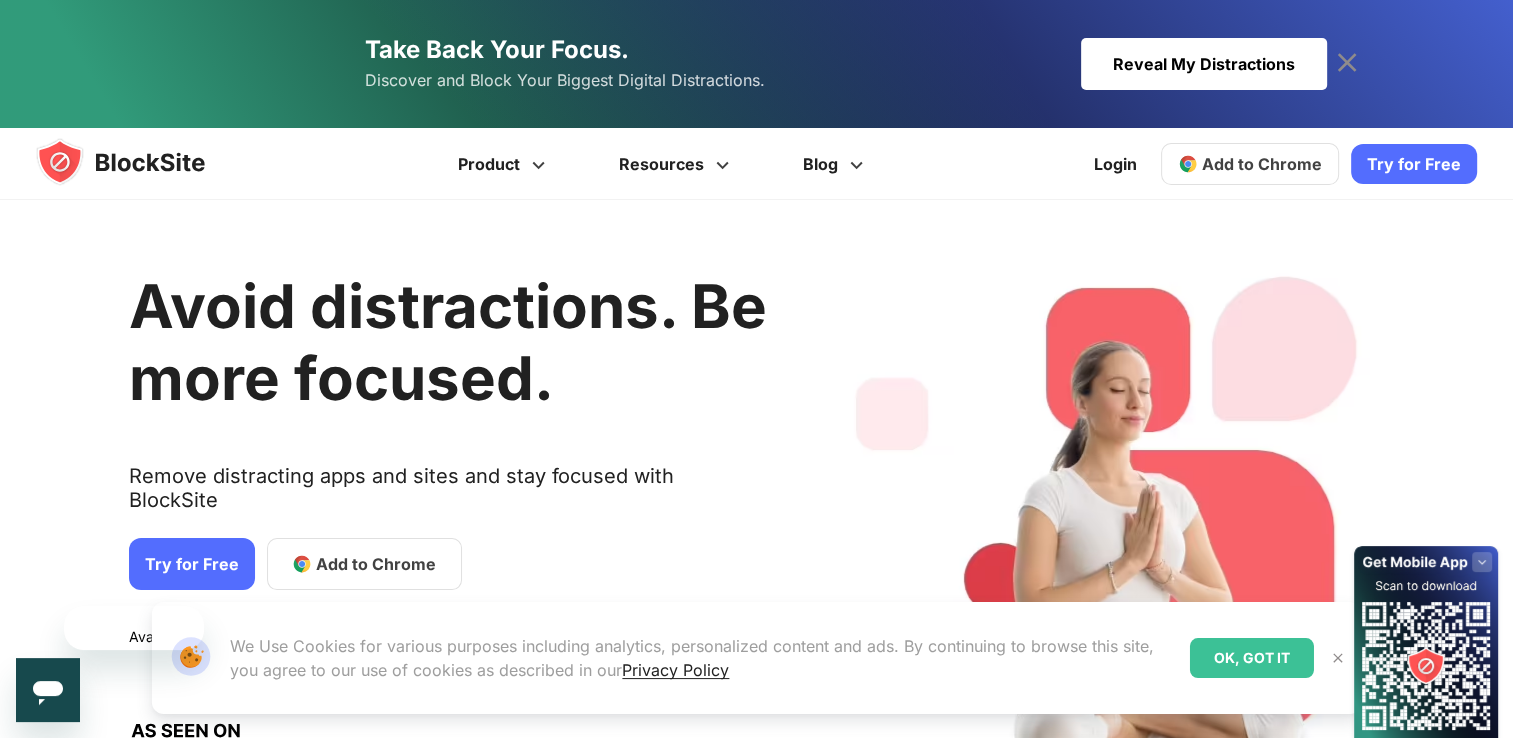 click on "Avoid distractions. Be more focused.
Remove distracting apps and sites and stay focused with BlockSite
Try for Free
Add to Chrome
Download on AppStore
Download on Google Play
Available On" at bounding box center [448, 524] 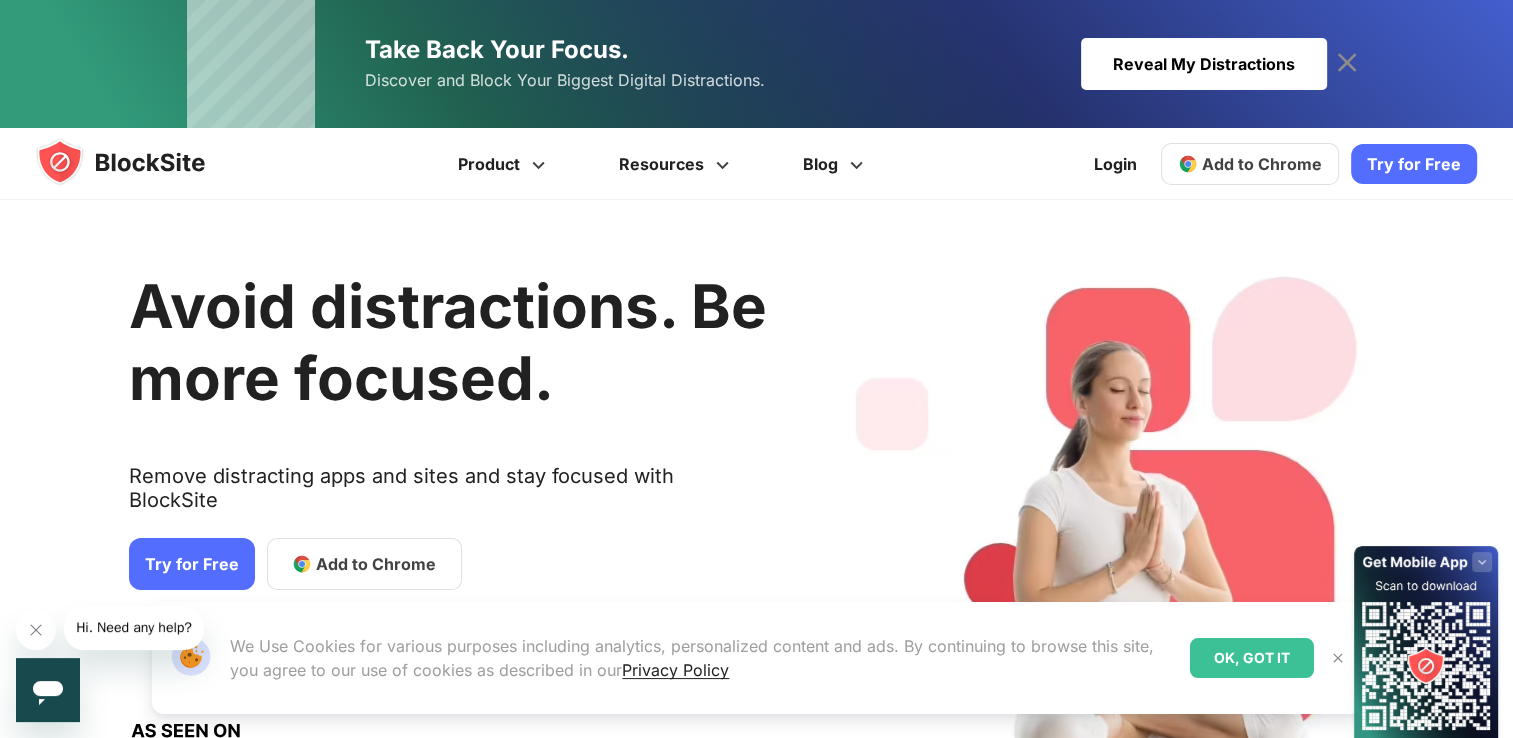 drag, startPoint x: 1274, startPoint y: 653, endPoint x: 1260, endPoint y: 646, distance: 15.652476 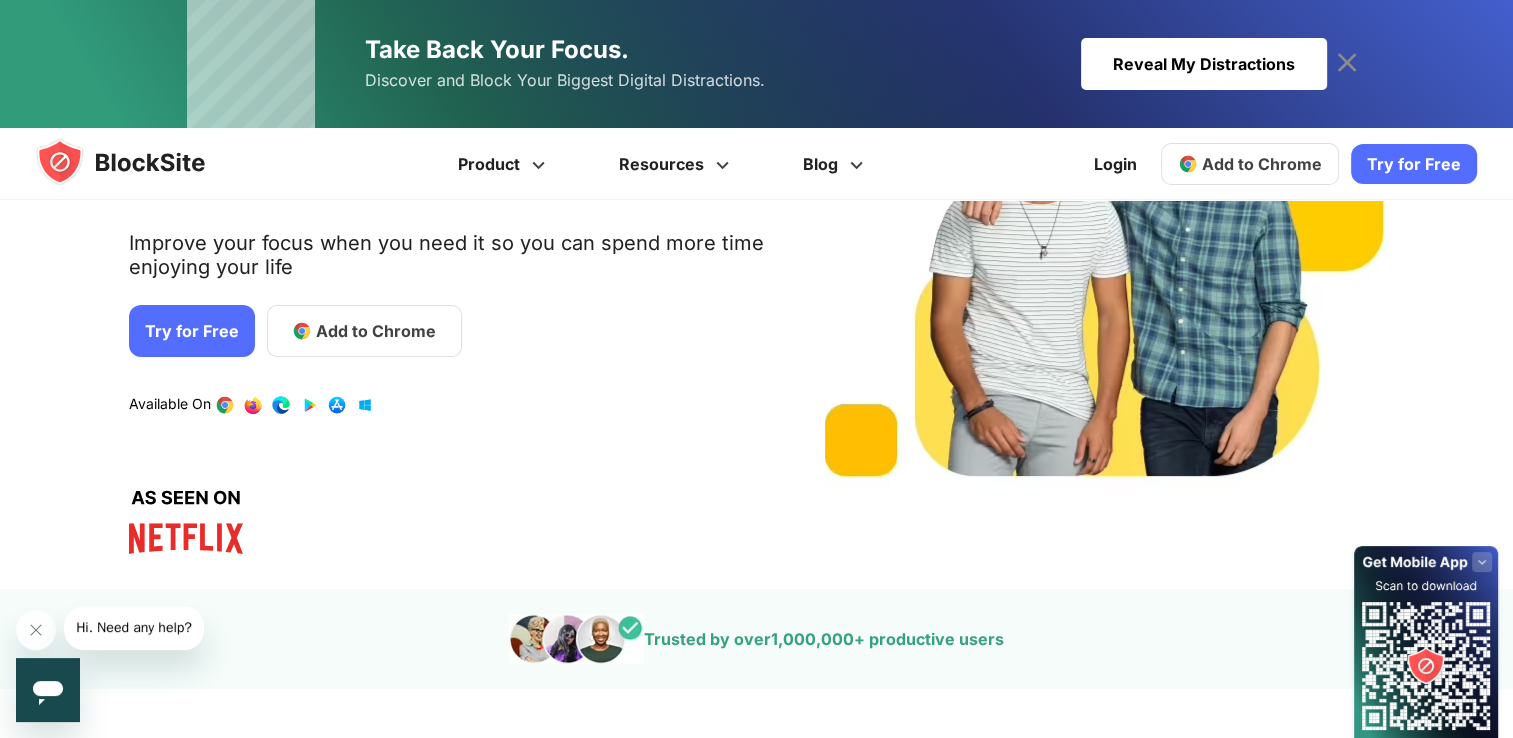 scroll, scrollTop: 200, scrollLeft: 0, axis: vertical 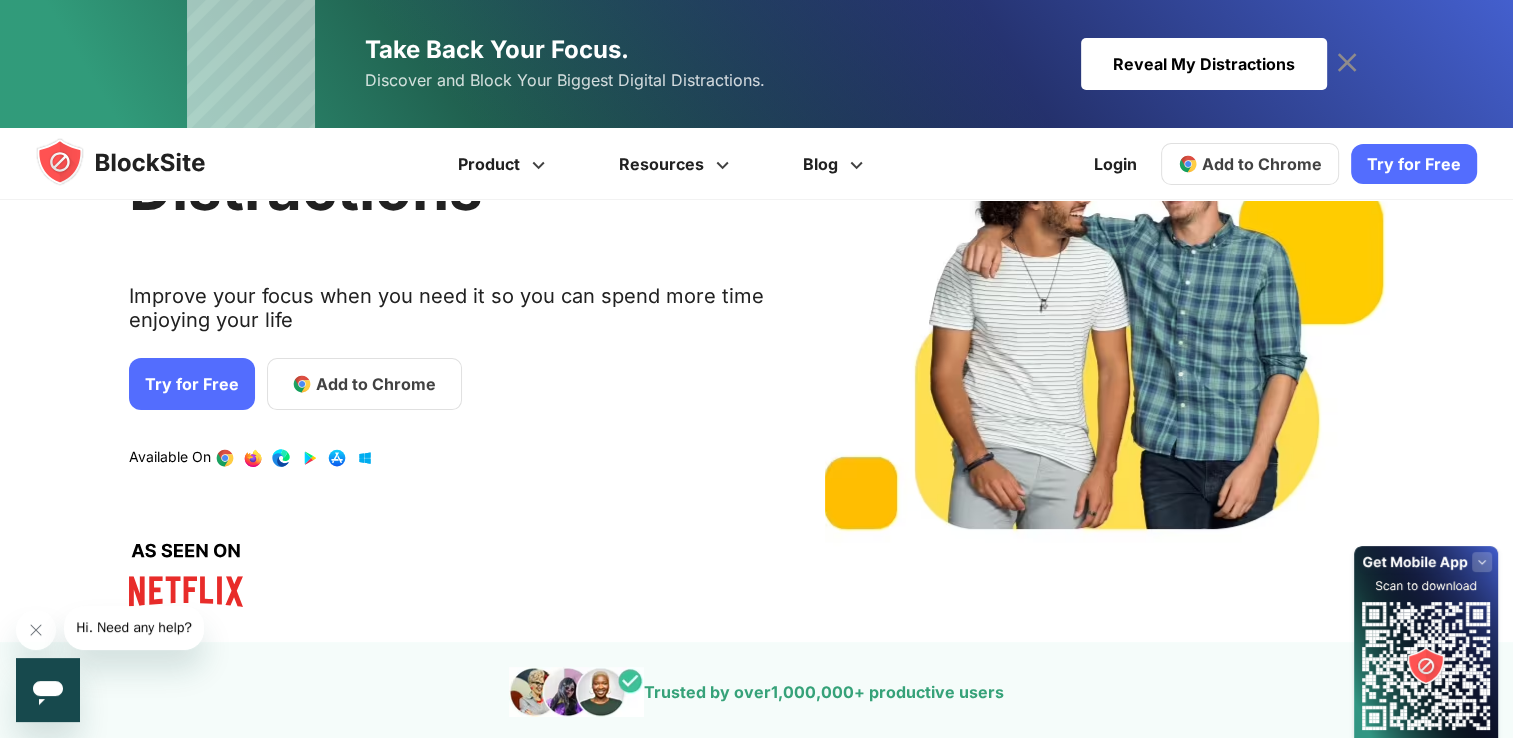 click on "Try for Free" at bounding box center (192, 384) 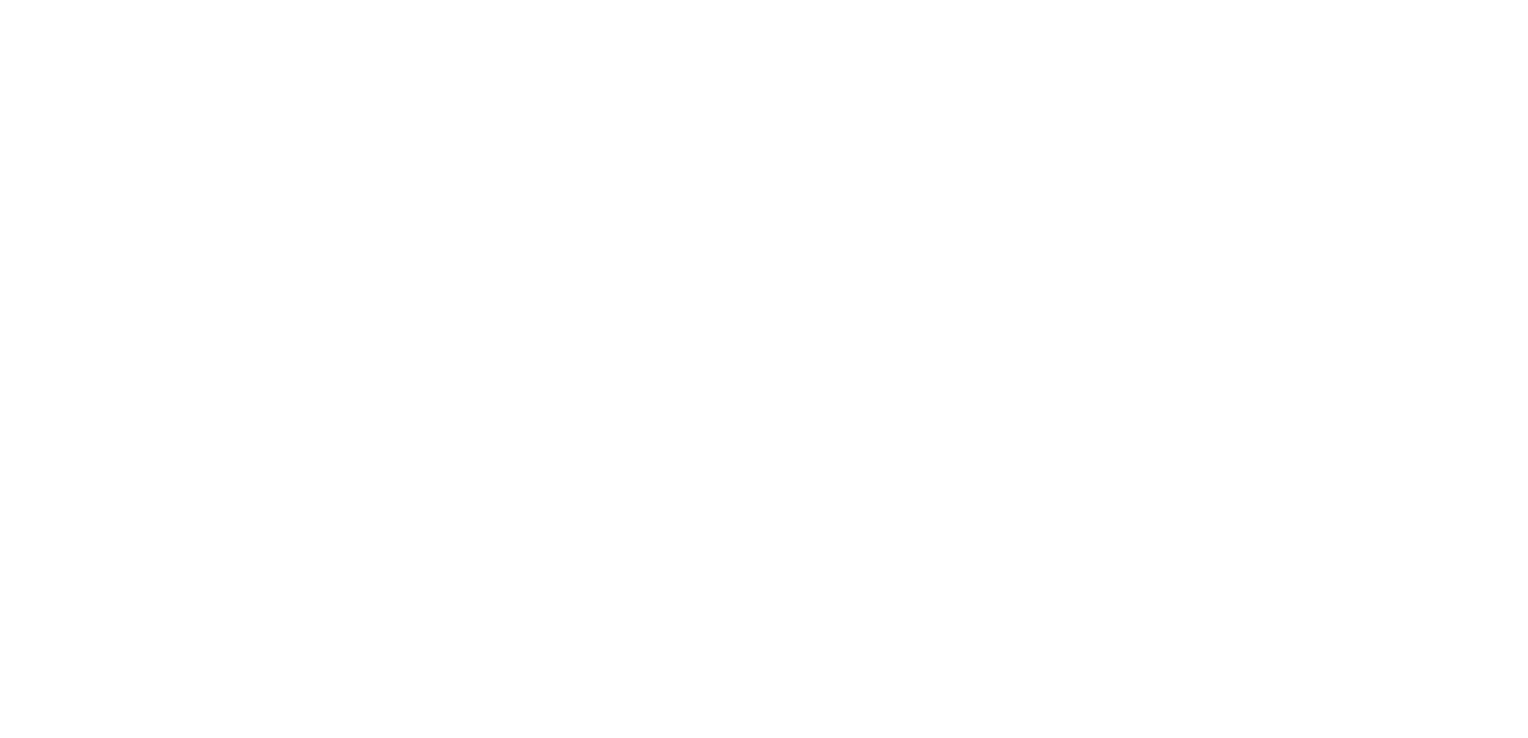scroll, scrollTop: 0, scrollLeft: 0, axis: both 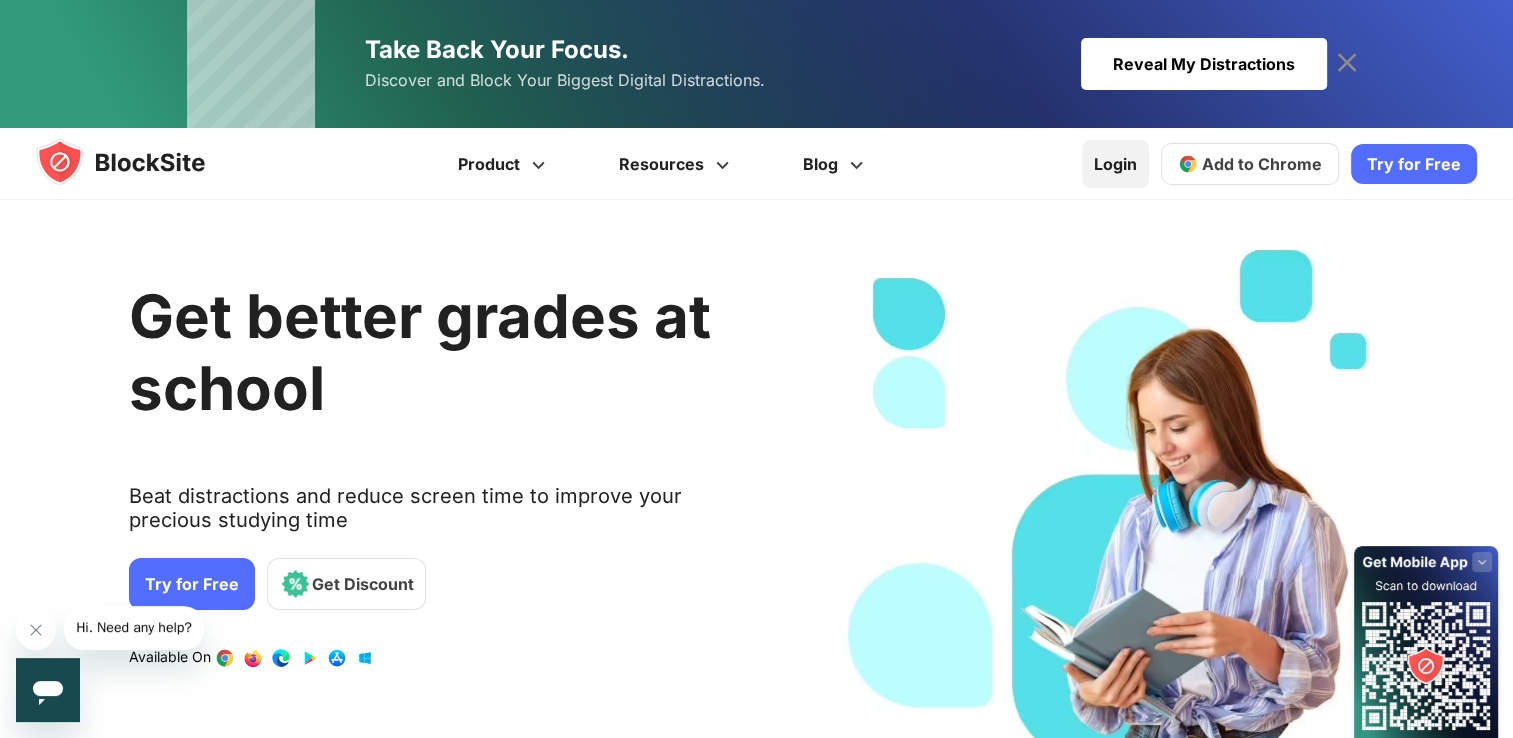 click on "Login" at bounding box center [1115, 164] 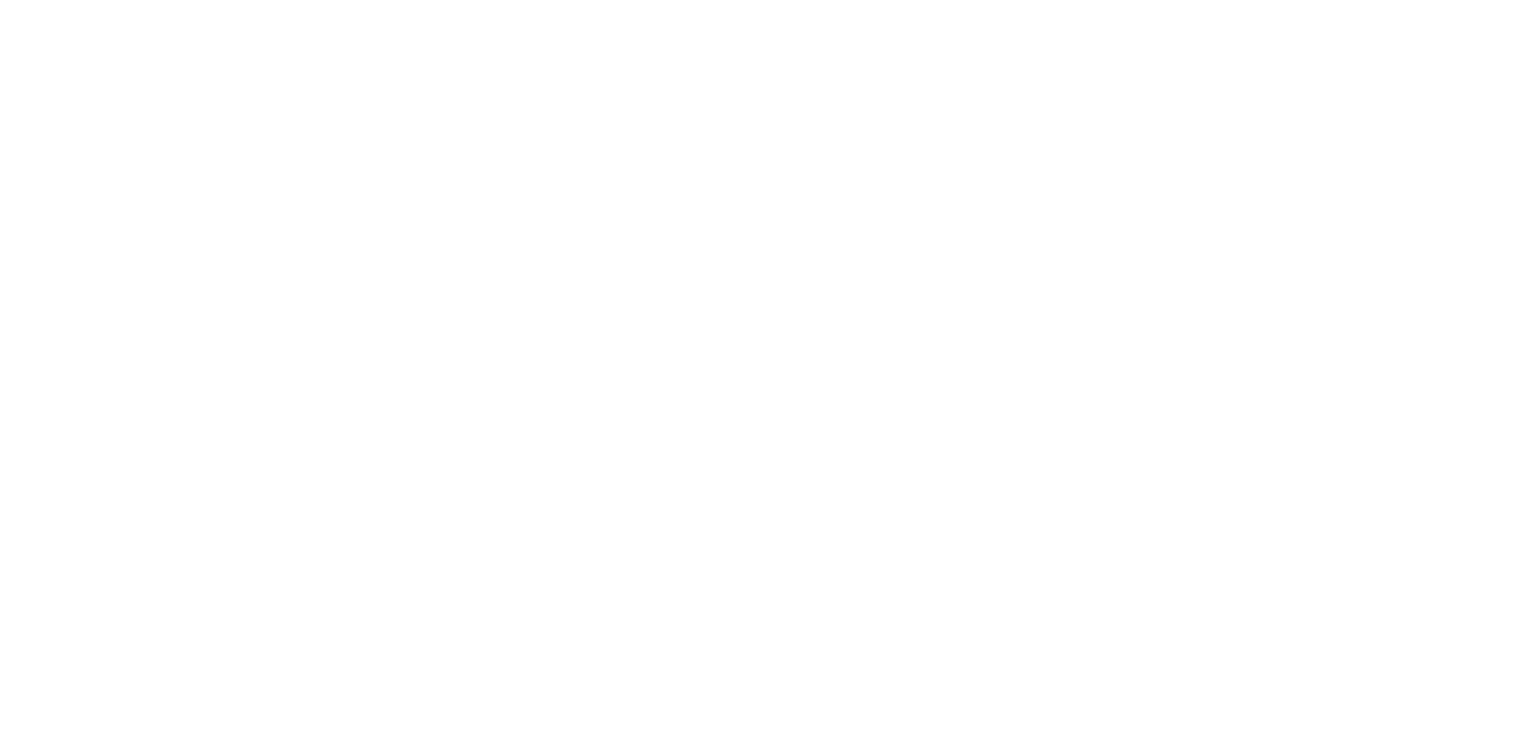 scroll, scrollTop: 0, scrollLeft: 0, axis: both 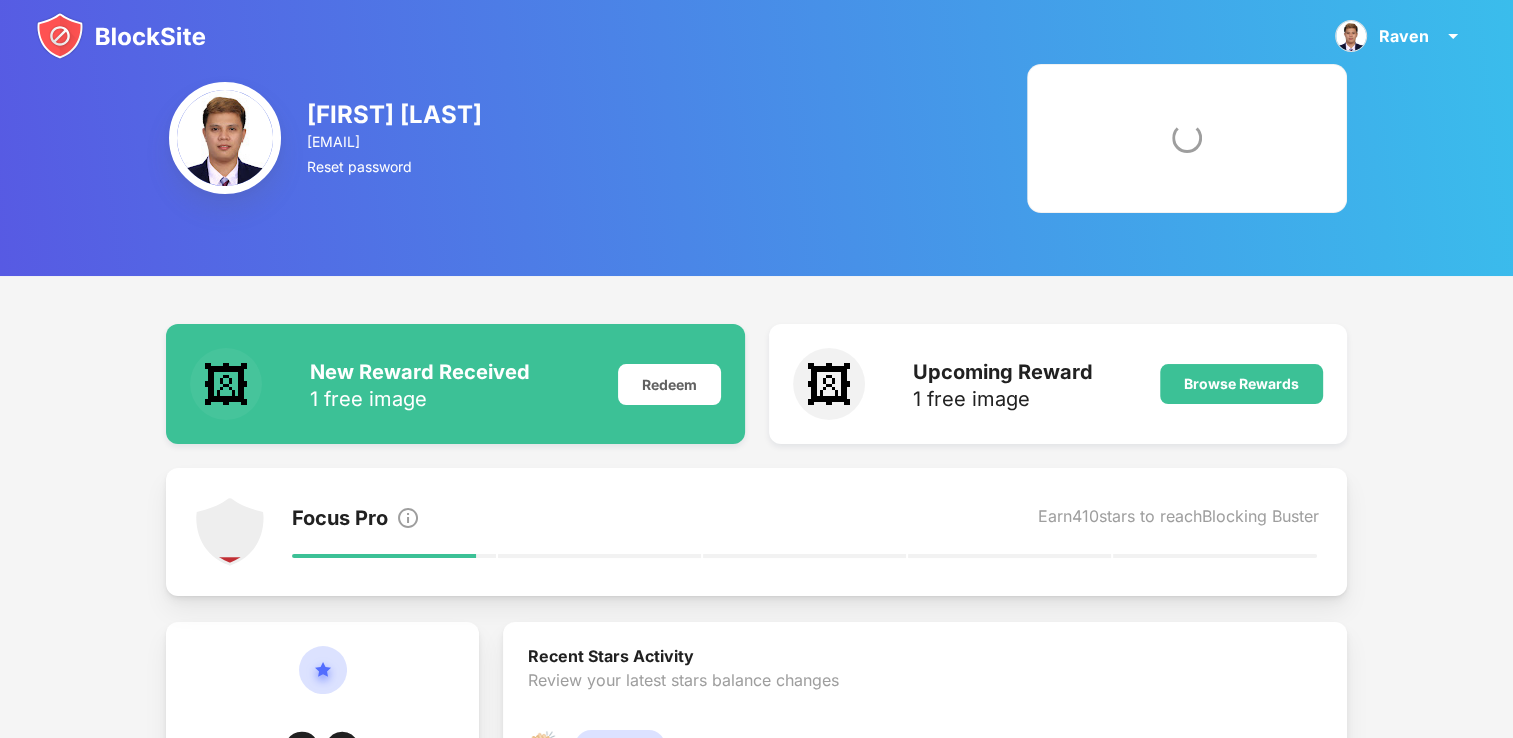 click on "Raven Amante ravenamante4@gmail.com Reset password" at bounding box center (756, 138) 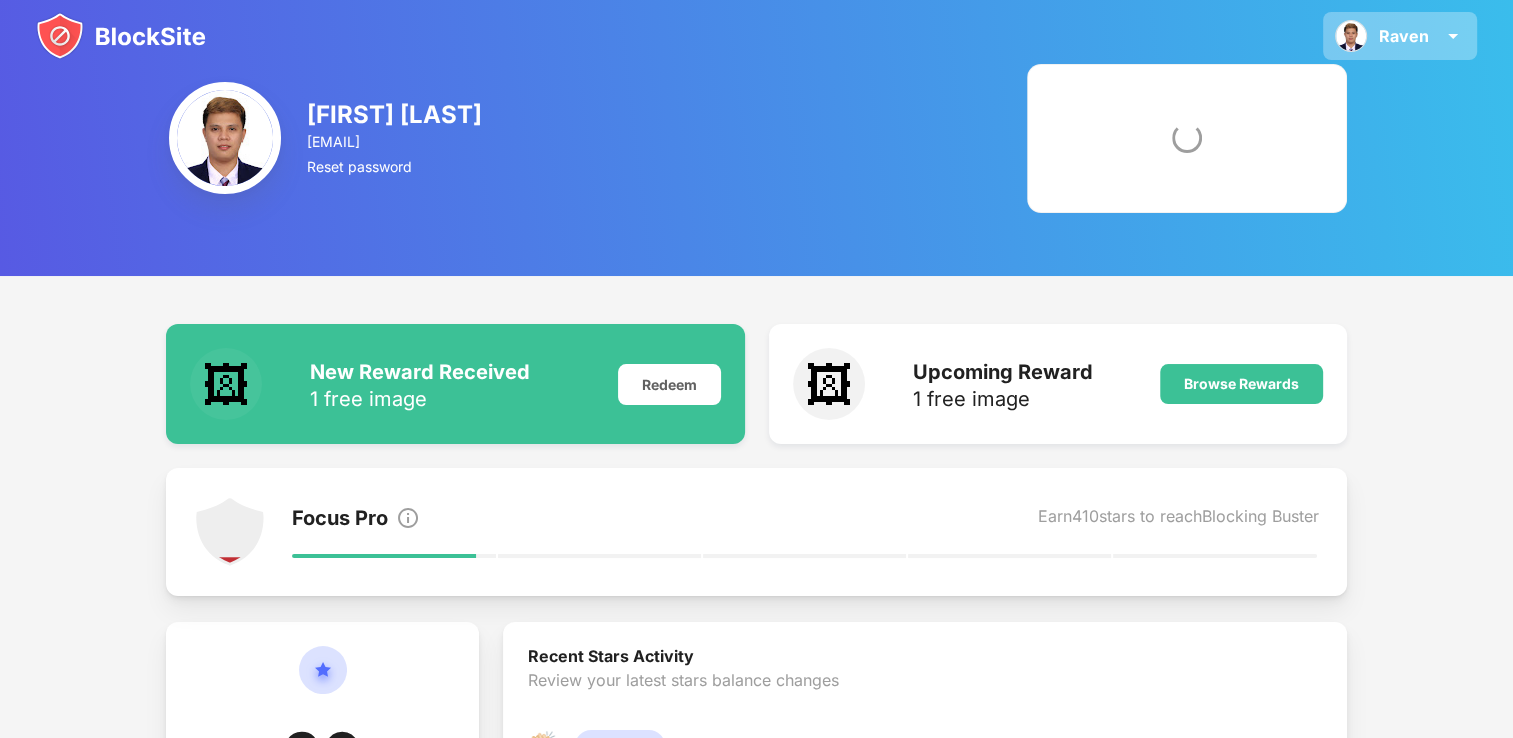 click on "Raven" at bounding box center (1404, 36) 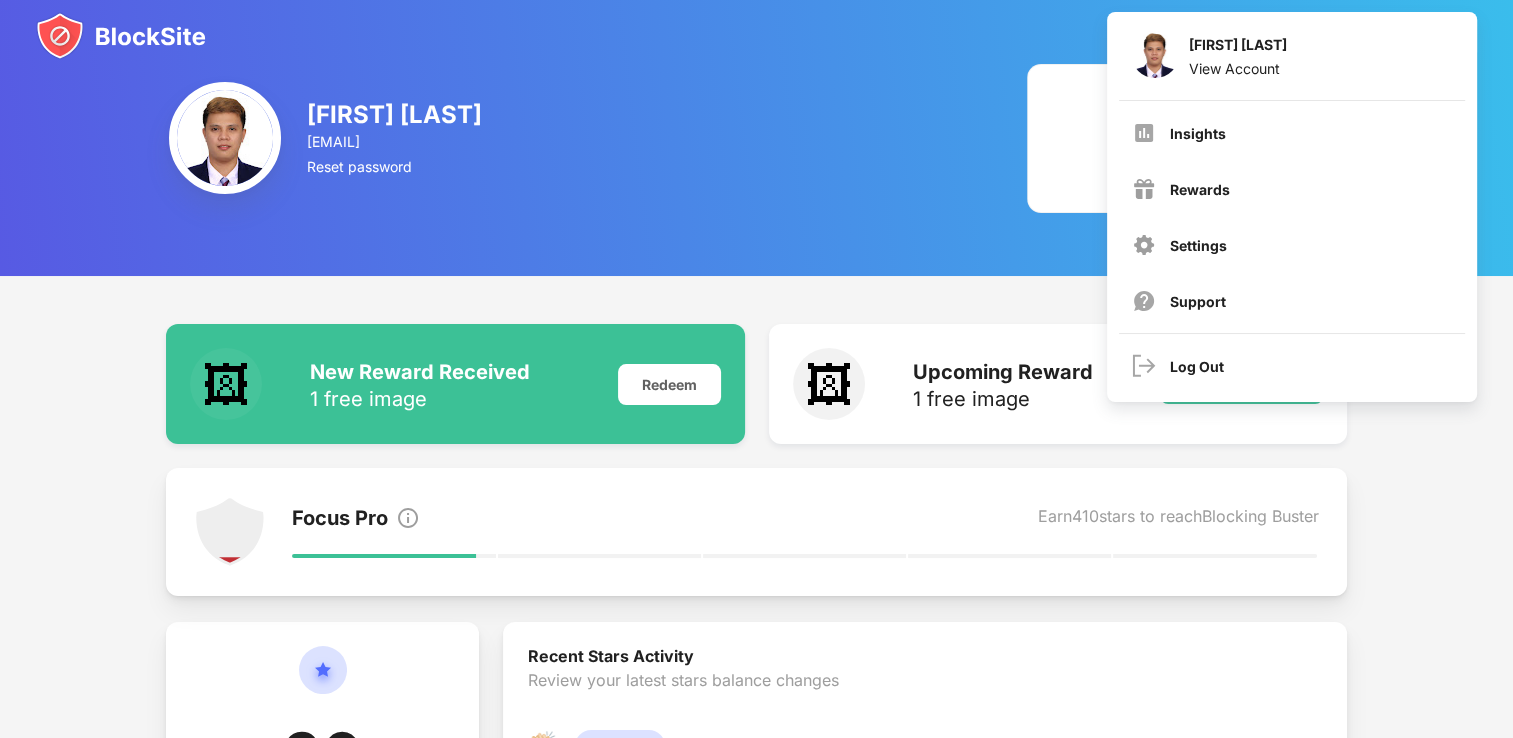 click on "[FIRST] [LAST] View Account" at bounding box center (1292, 56) 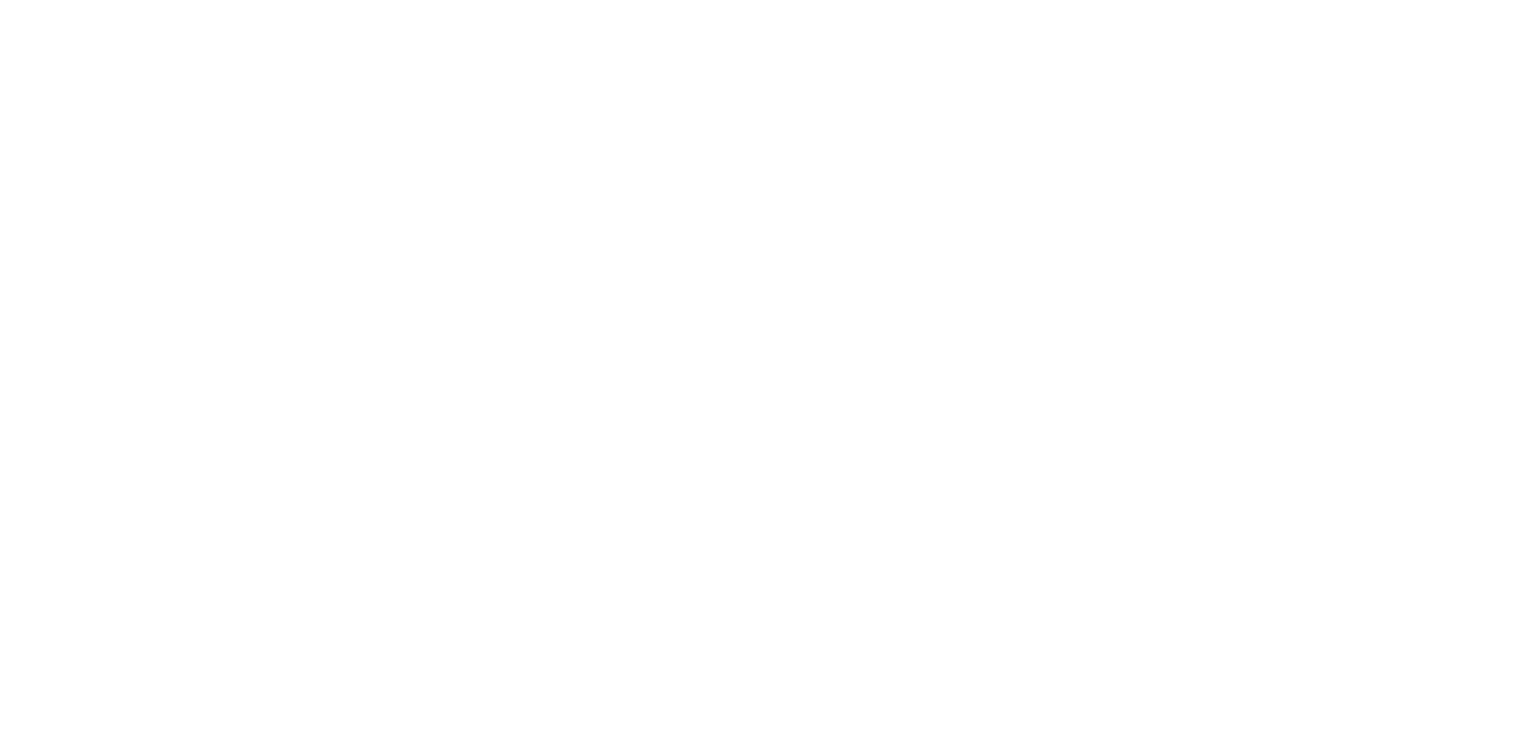 scroll, scrollTop: 0, scrollLeft: 0, axis: both 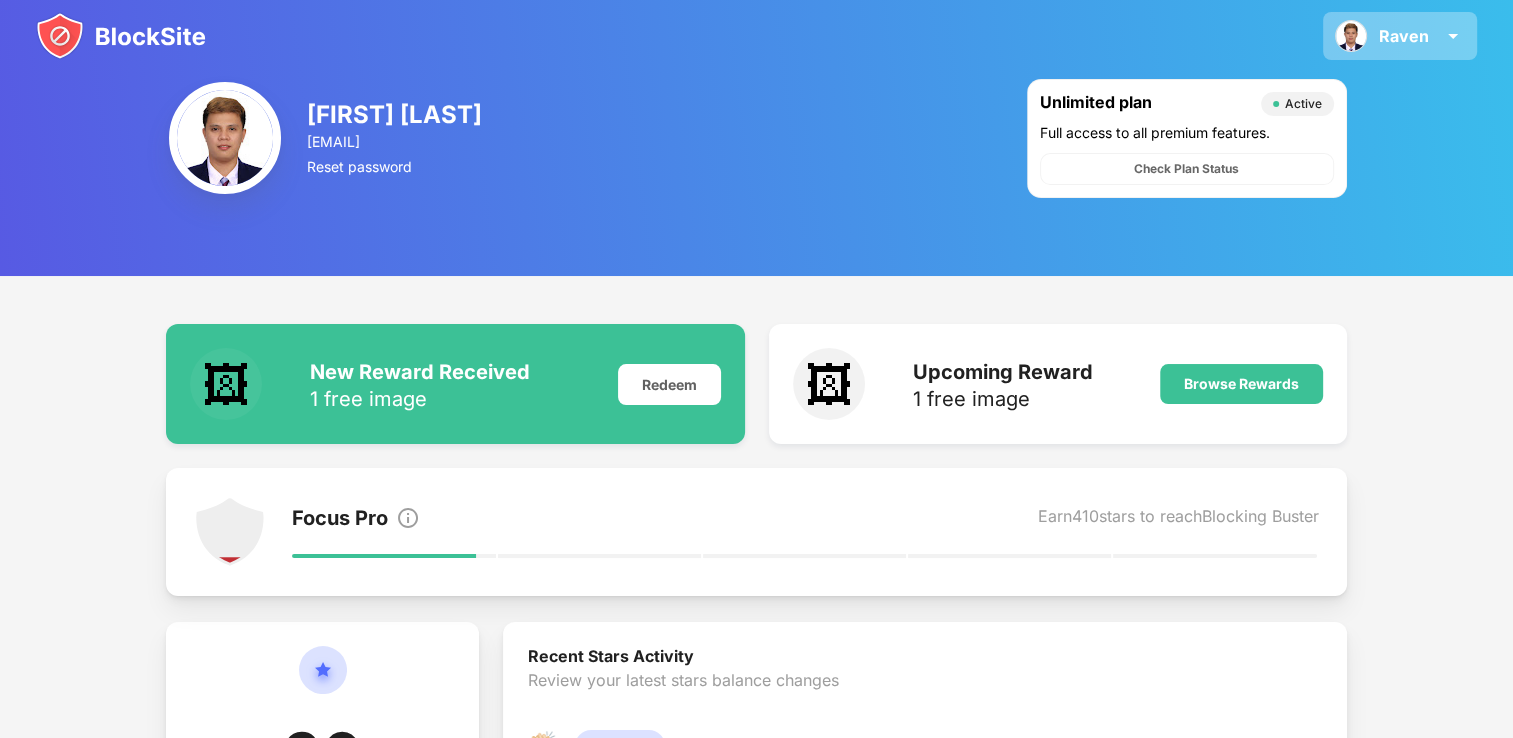 click on "[FIRST] [FIRST] [LAST] View Account Insights Rewards Settings Support Log Out" at bounding box center (1400, 36) 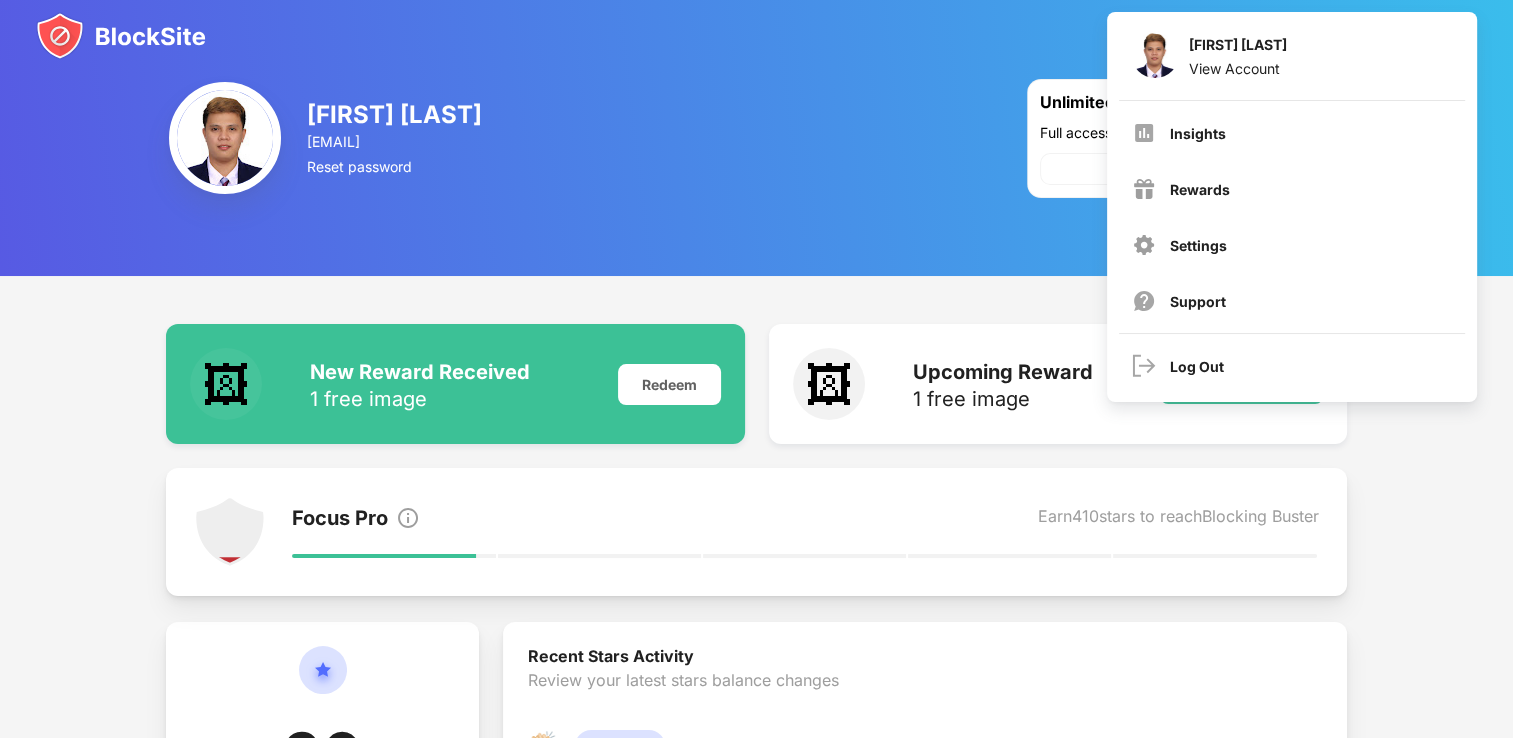 click on "🖼 New Reward Received 1 free image Redeem 🖼 Upcoming Reward 1 free image Browse Rewards Focus Pro Earn  410  stars to reach  Blocking Buster 90 Current Stars Stay focused & use key features to earn stars Recent Stars Activity Review your latest stars balance changes 👏🏻 + 15  Stars Amazing work! Now you’re synced. 02 Aug 2025 🎉 + 10  Stars You added 5 sites to your block list today. Well done! 02 Aug 2025 😃 + 15  Stars Keywords have been added to your block list. Nice job! 02 Aug 2025 💪🏻 + 15  Stars You set your password protect. You’ll now be less distracted. 02 Aug 2025 🙌🏻 + 15  Stars Nice job! You added your first site to your block list. 02 Aug 2025 🔥 + 10  Stars Daily bonus. Come back to get more stars. 02 Aug 2025 🎈 + 10  Stars You are logged in! Log in on more devices to sync and stay productive. 02 Aug 2025" at bounding box center (756, 715) 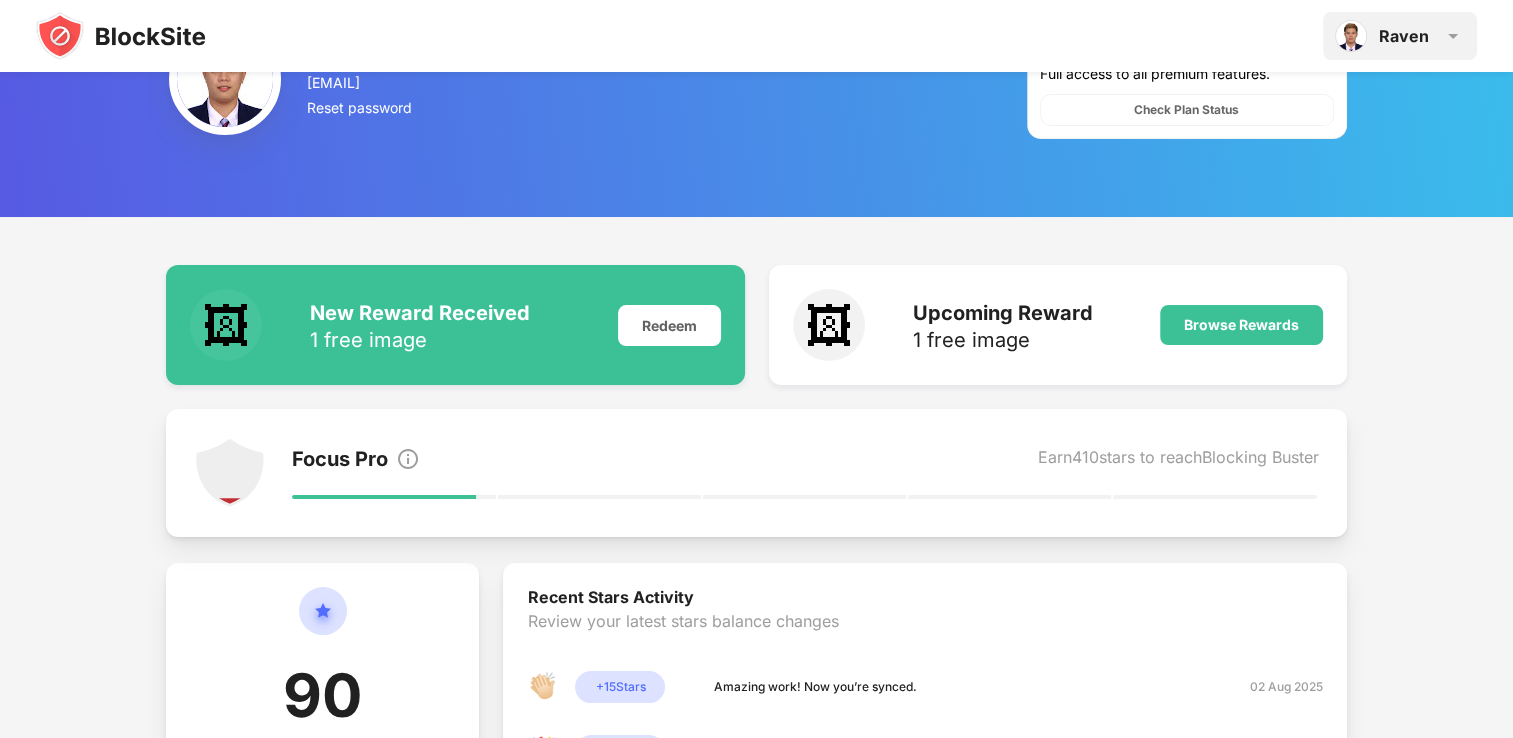 scroll, scrollTop: 0, scrollLeft: 0, axis: both 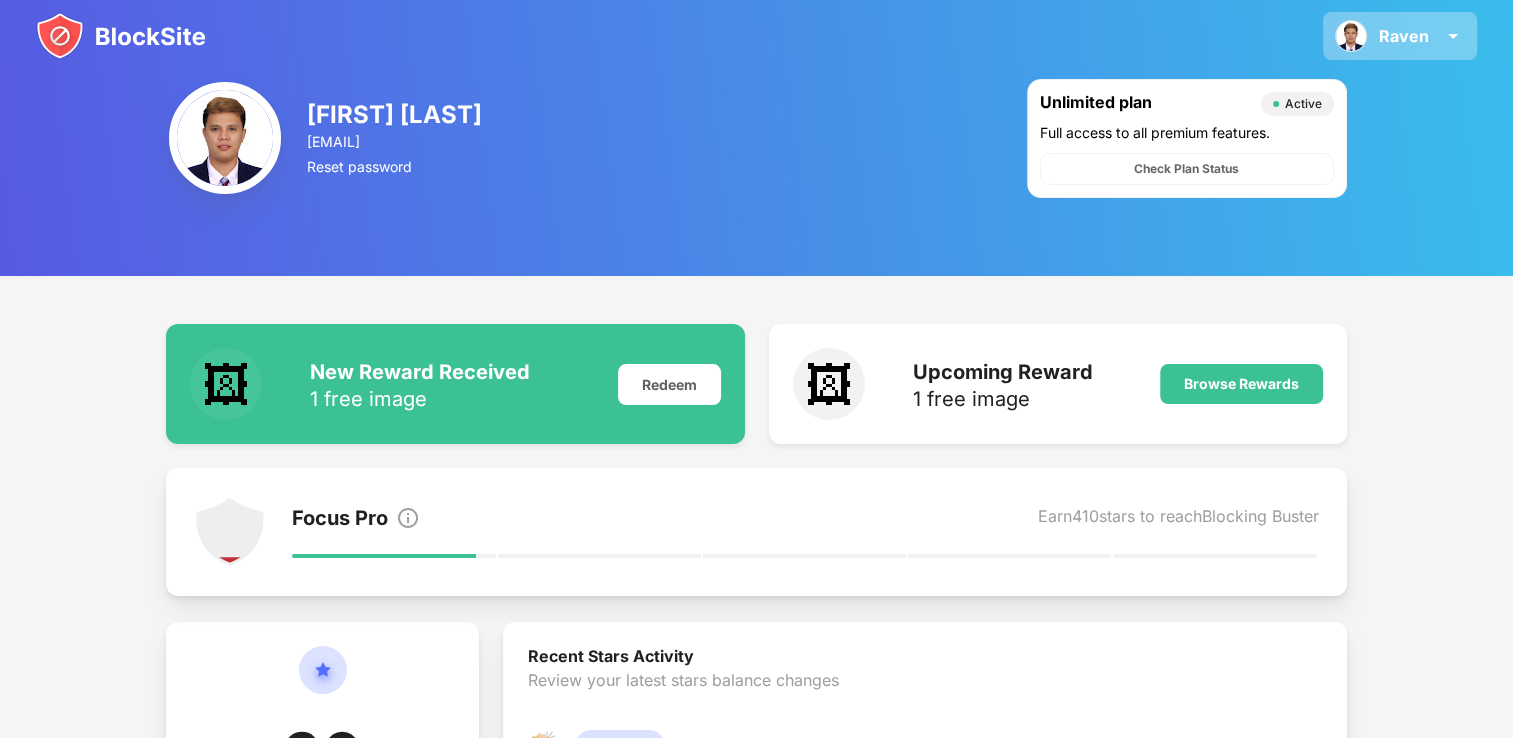 click on "Raven Raven Amante View Account Insights Rewards Settings Support Log Out" at bounding box center (1400, 36) 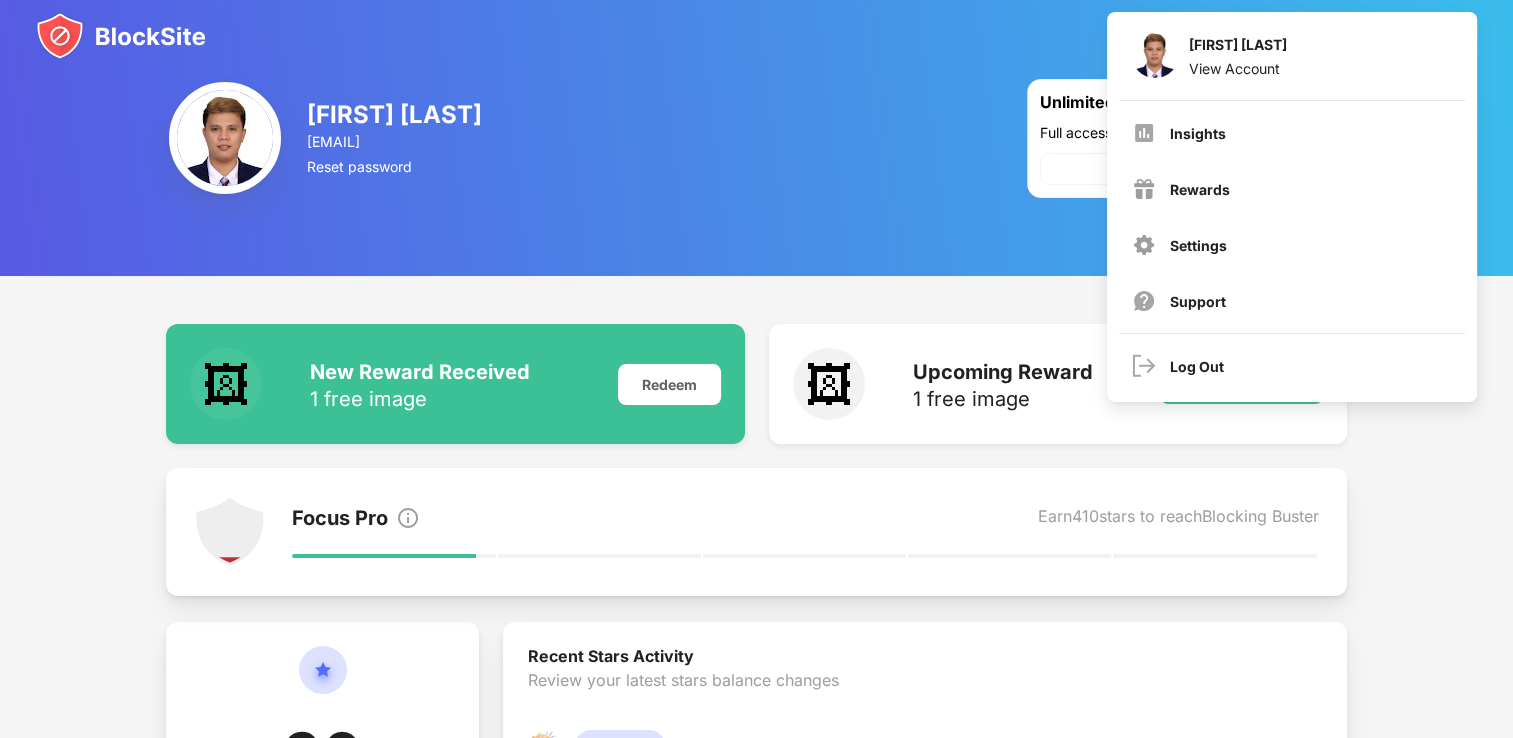 click on "Raven Amante View Account" at bounding box center [1292, 56] 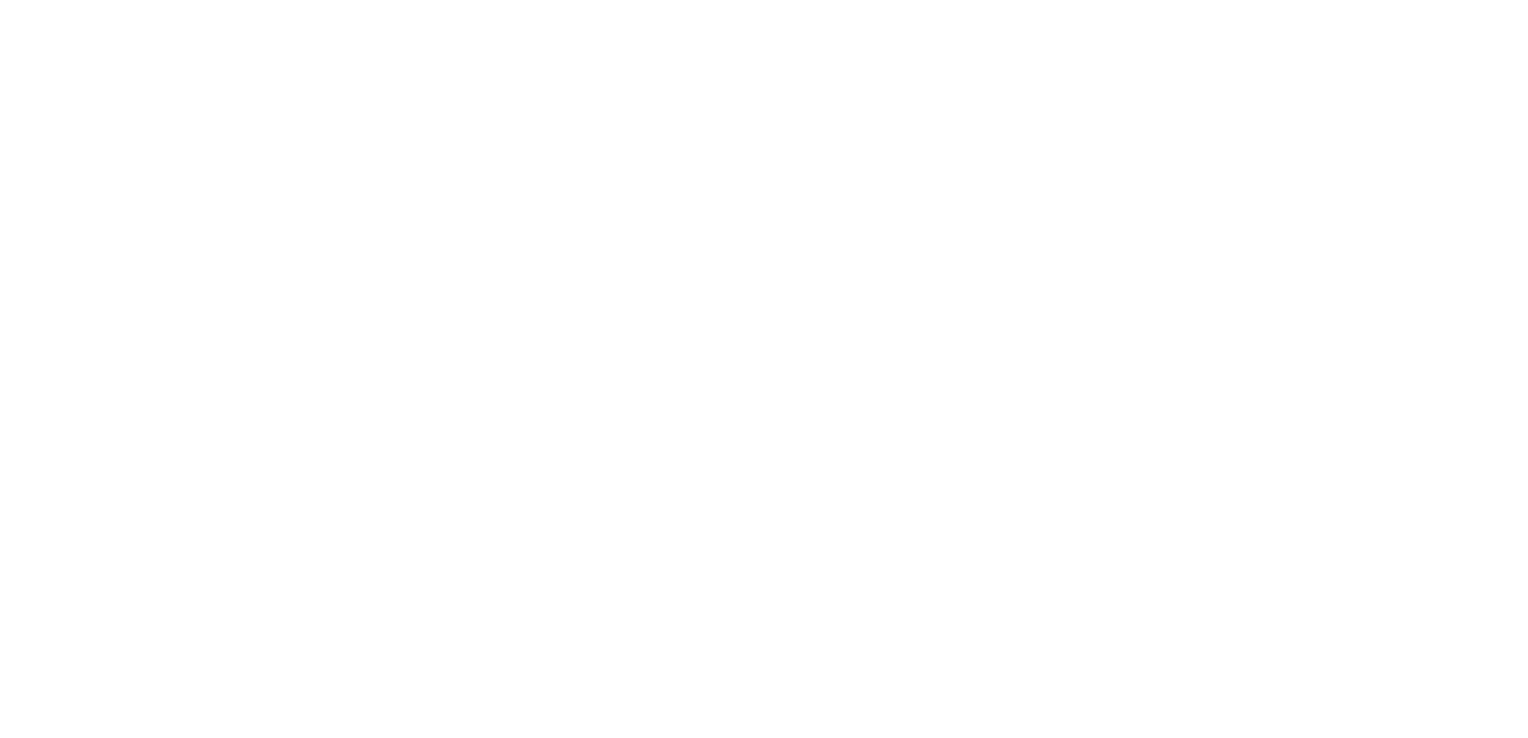 scroll, scrollTop: 0, scrollLeft: 0, axis: both 